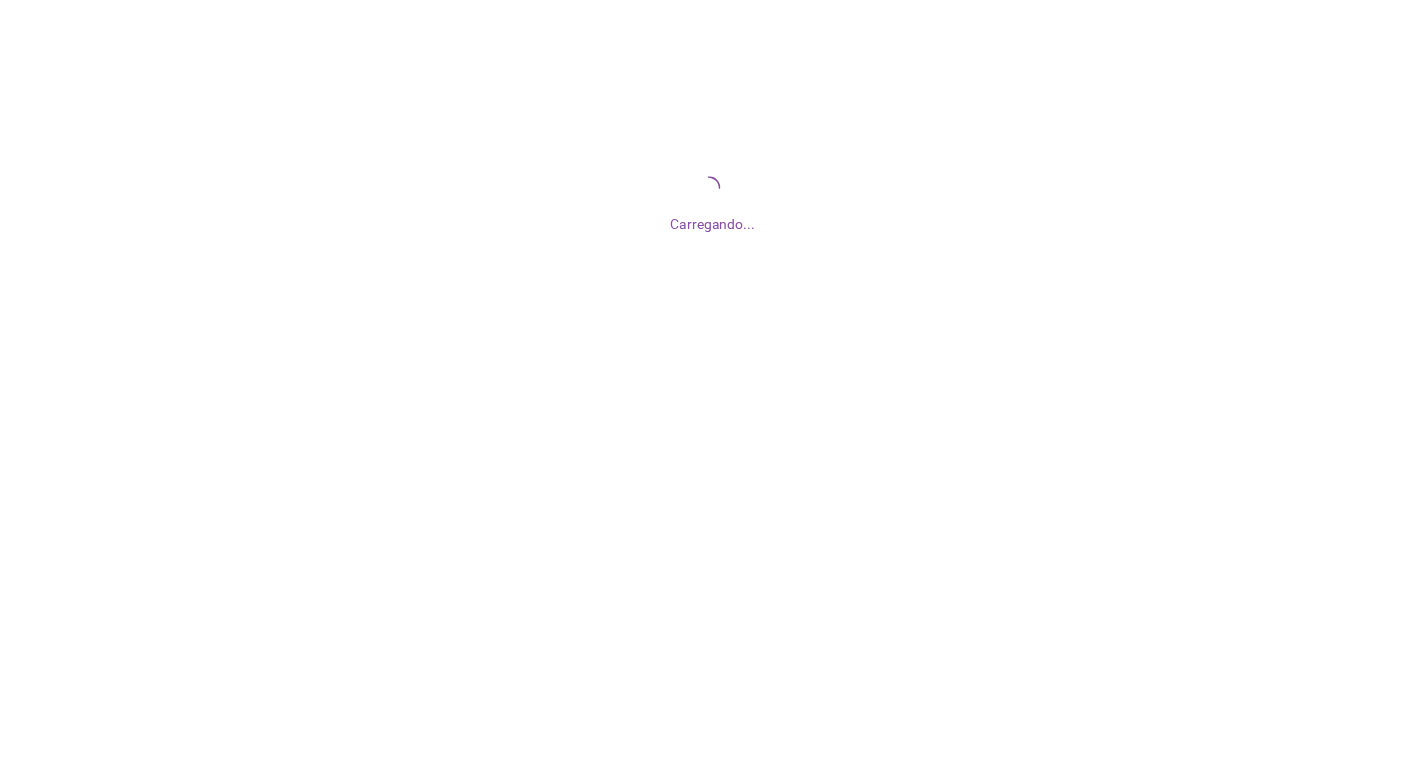 scroll, scrollTop: 0, scrollLeft: 0, axis: both 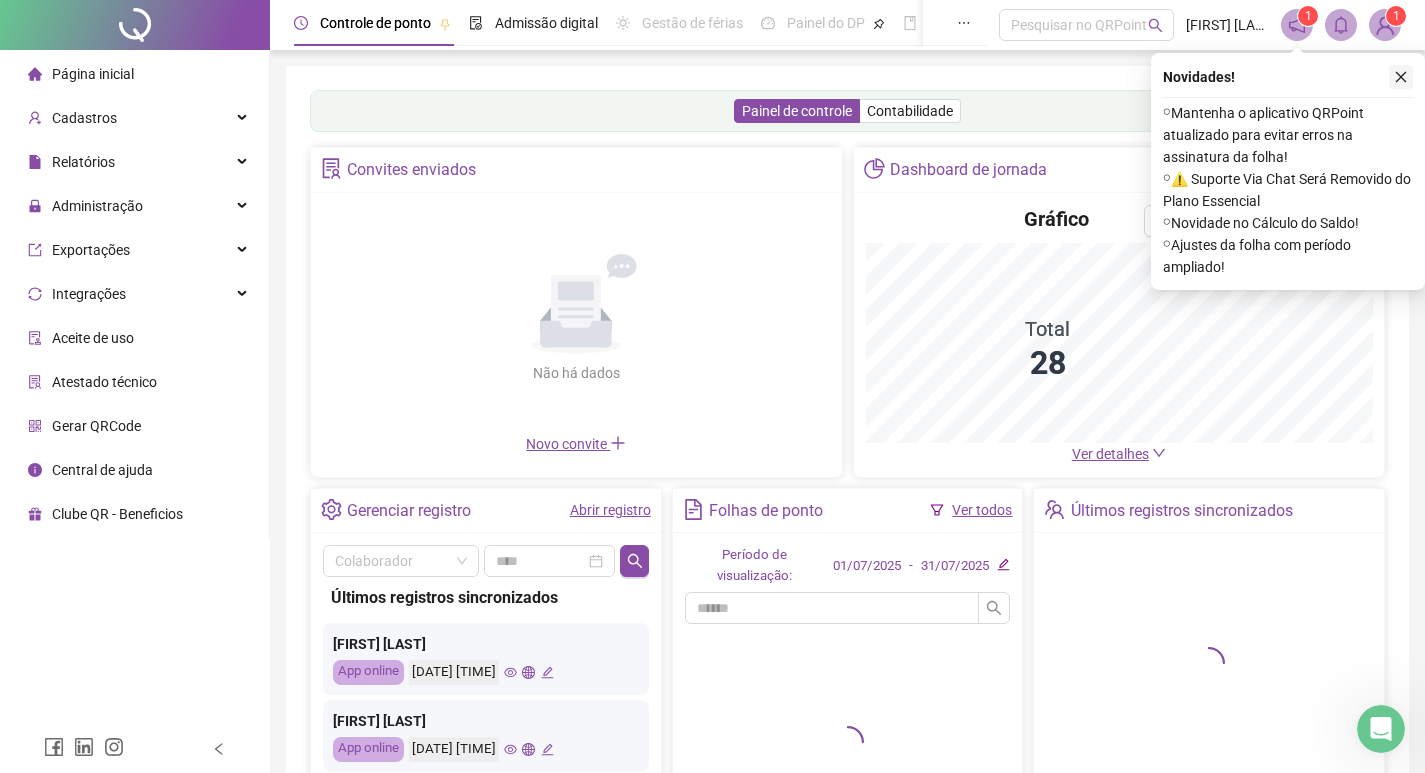 click 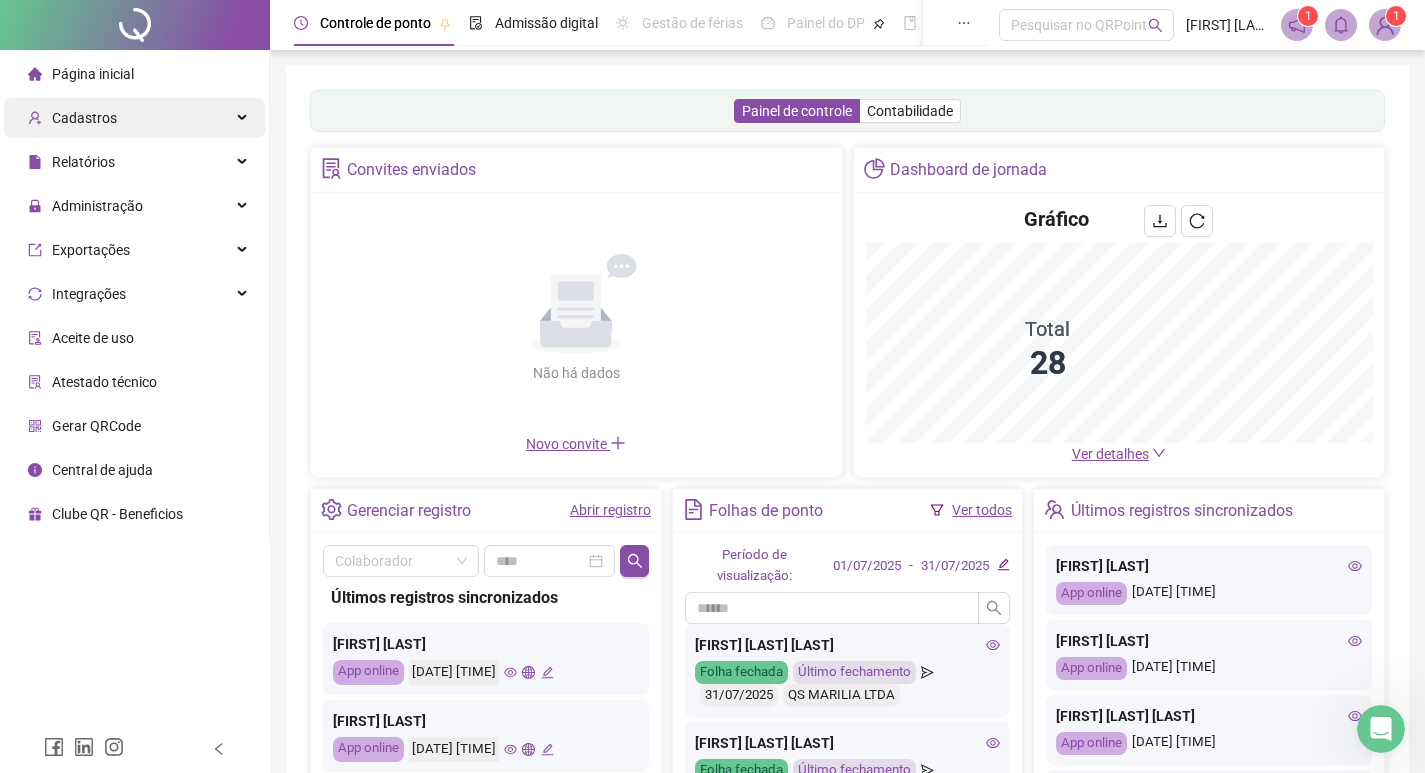 click on "Cadastros" at bounding box center (72, 118) 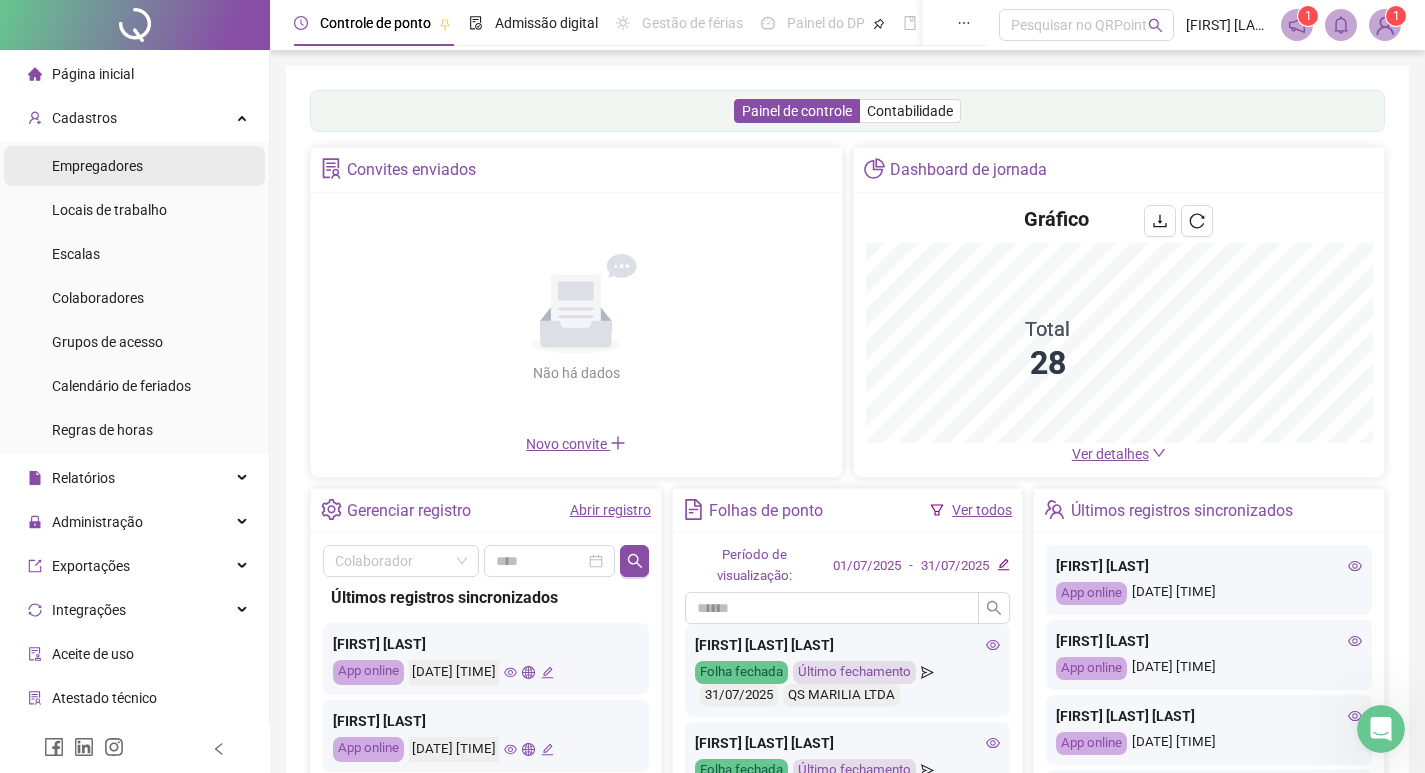 click on "Empregadores" at bounding box center (97, 166) 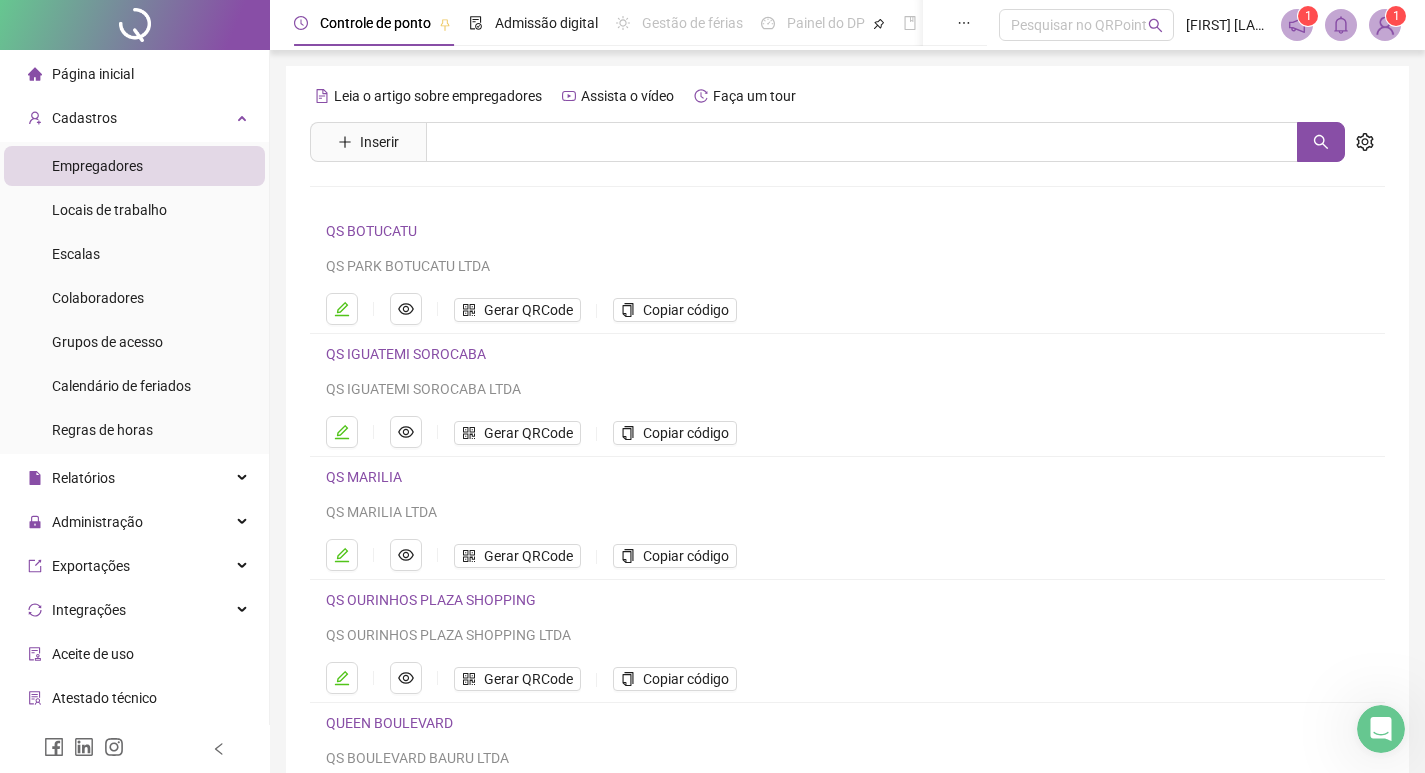 click on "QS IGUATEMI SOROCABA" at bounding box center (406, 354) 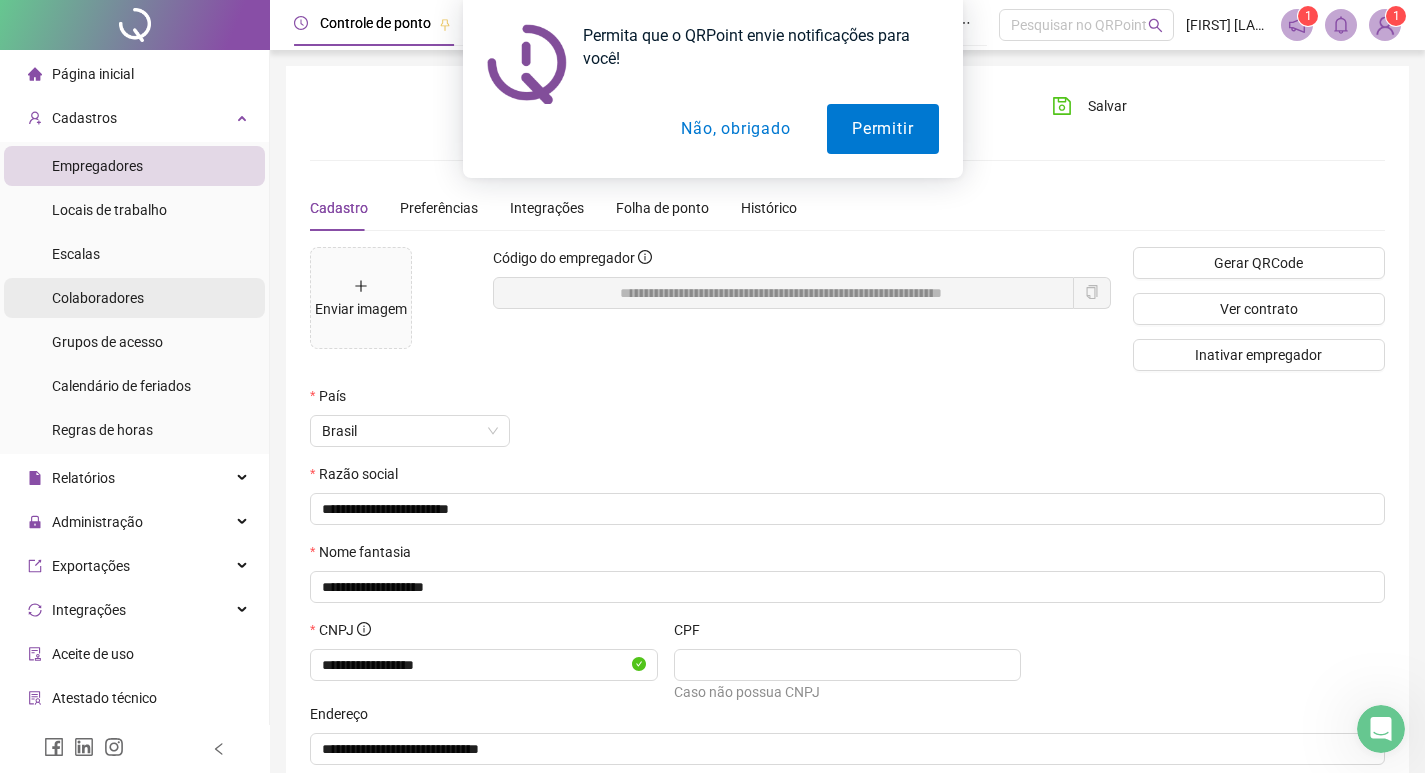 click on "Colaboradores" at bounding box center [98, 298] 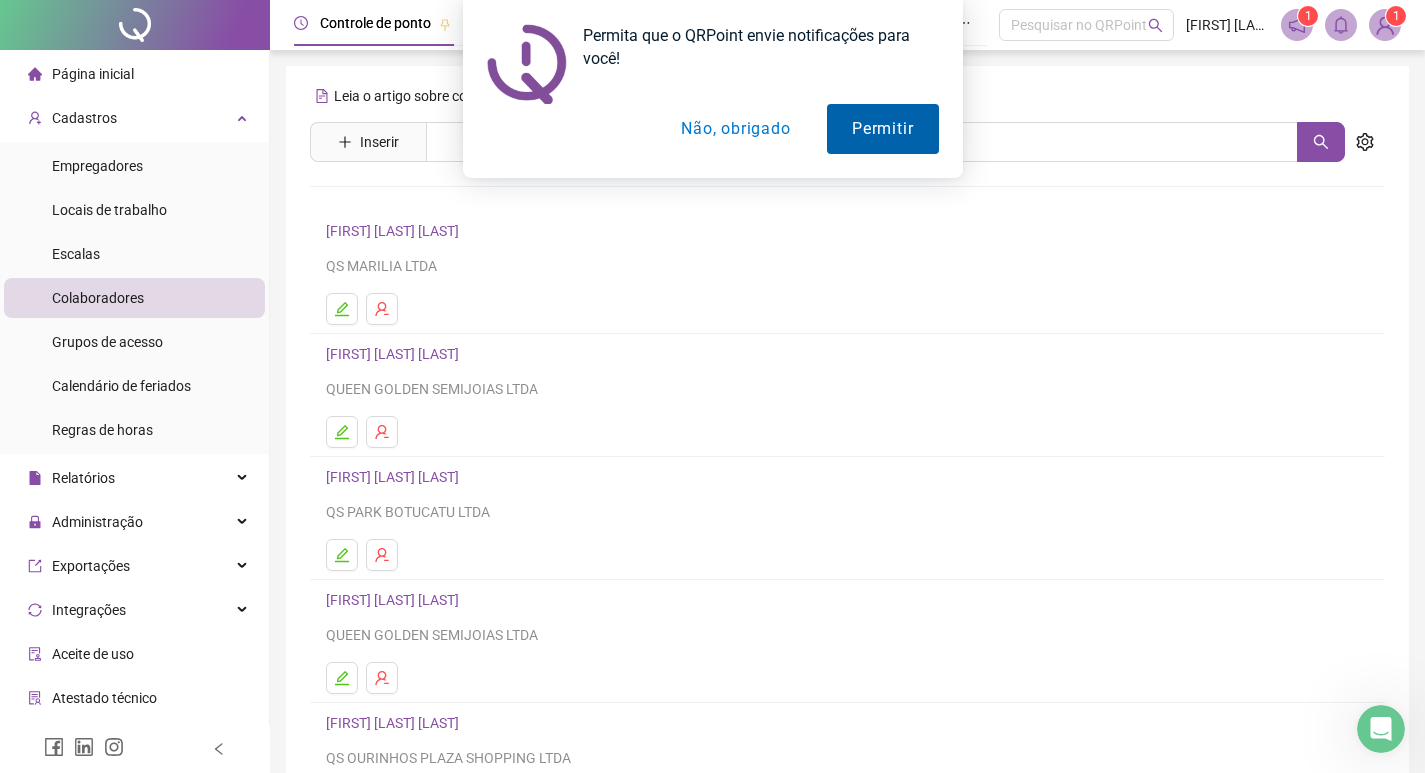click on "Permitir" at bounding box center (882, 129) 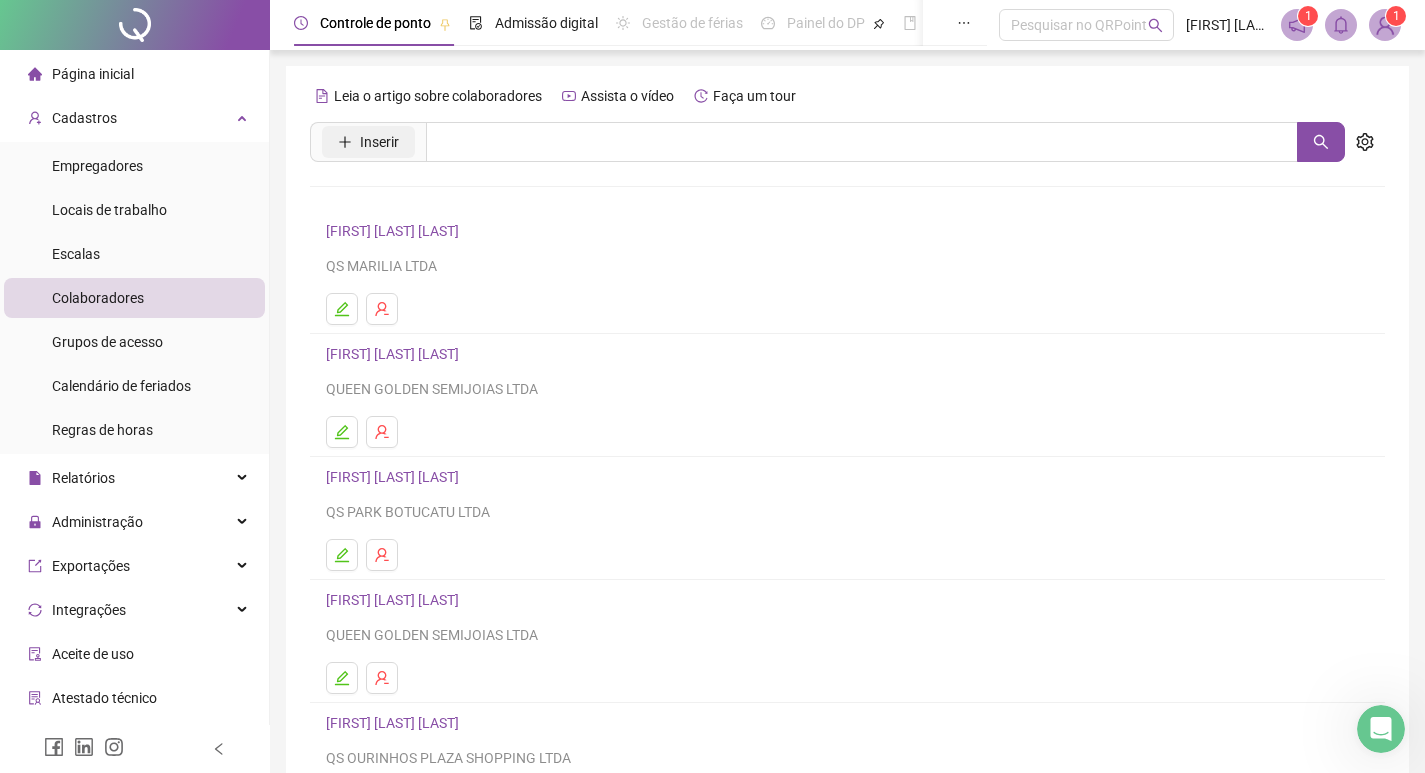 click on "Inserir" at bounding box center [368, 142] 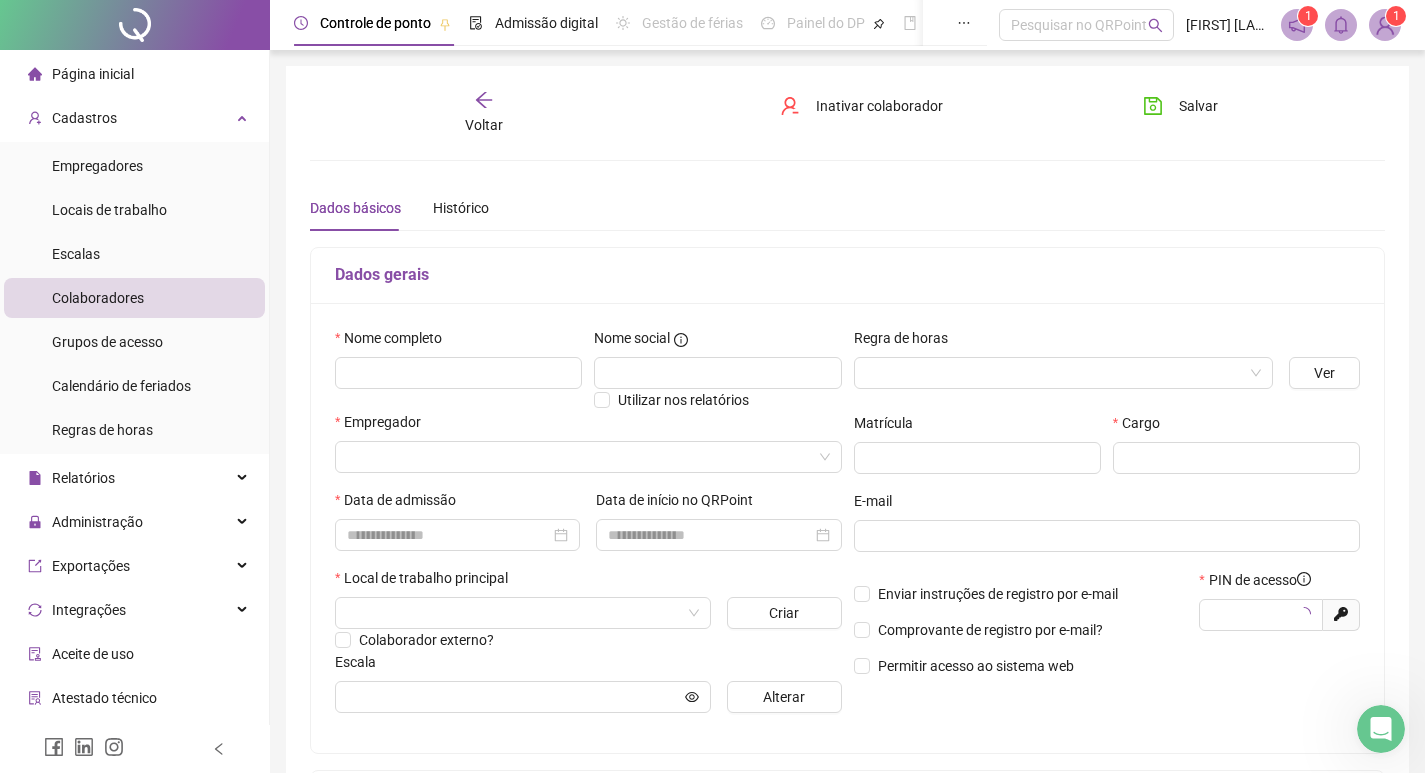 type on "*****" 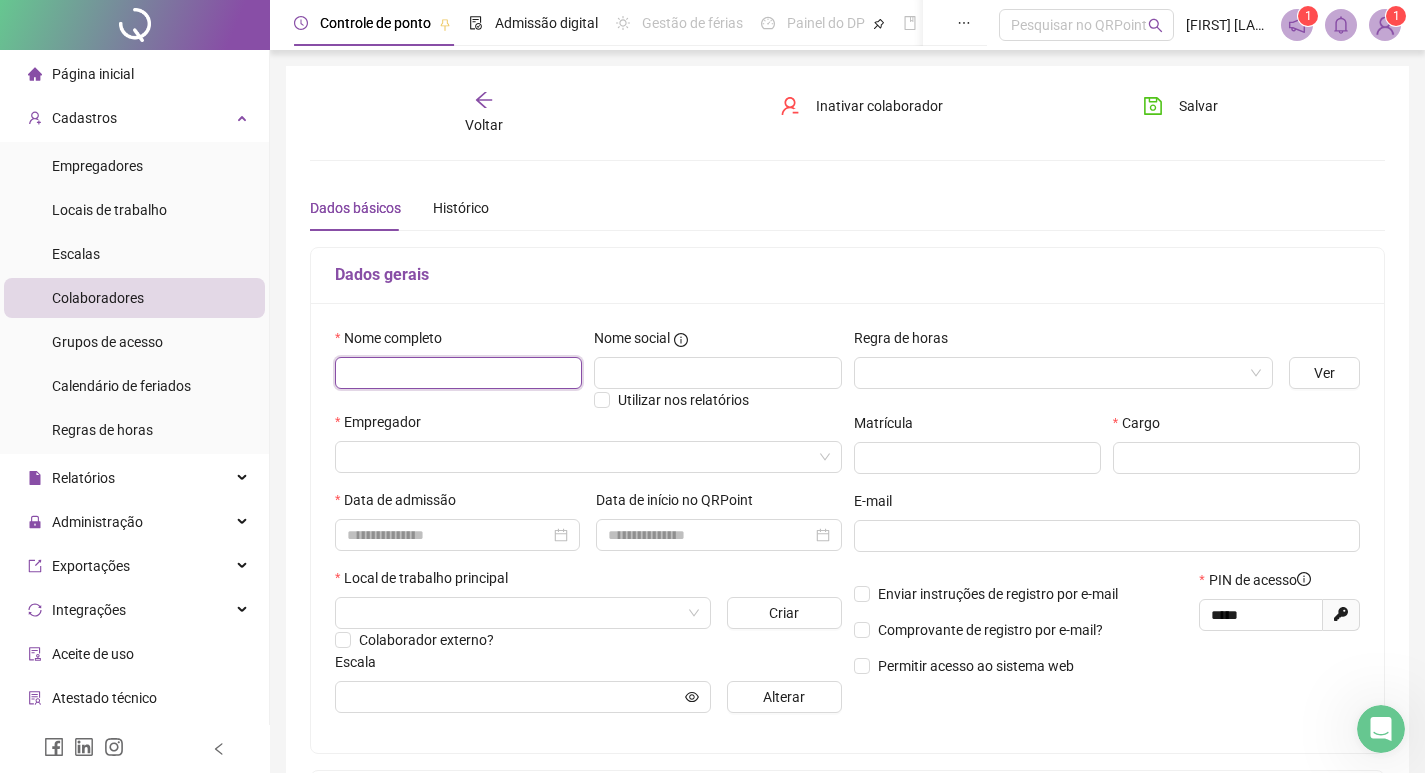 click at bounding box center [458, 373] 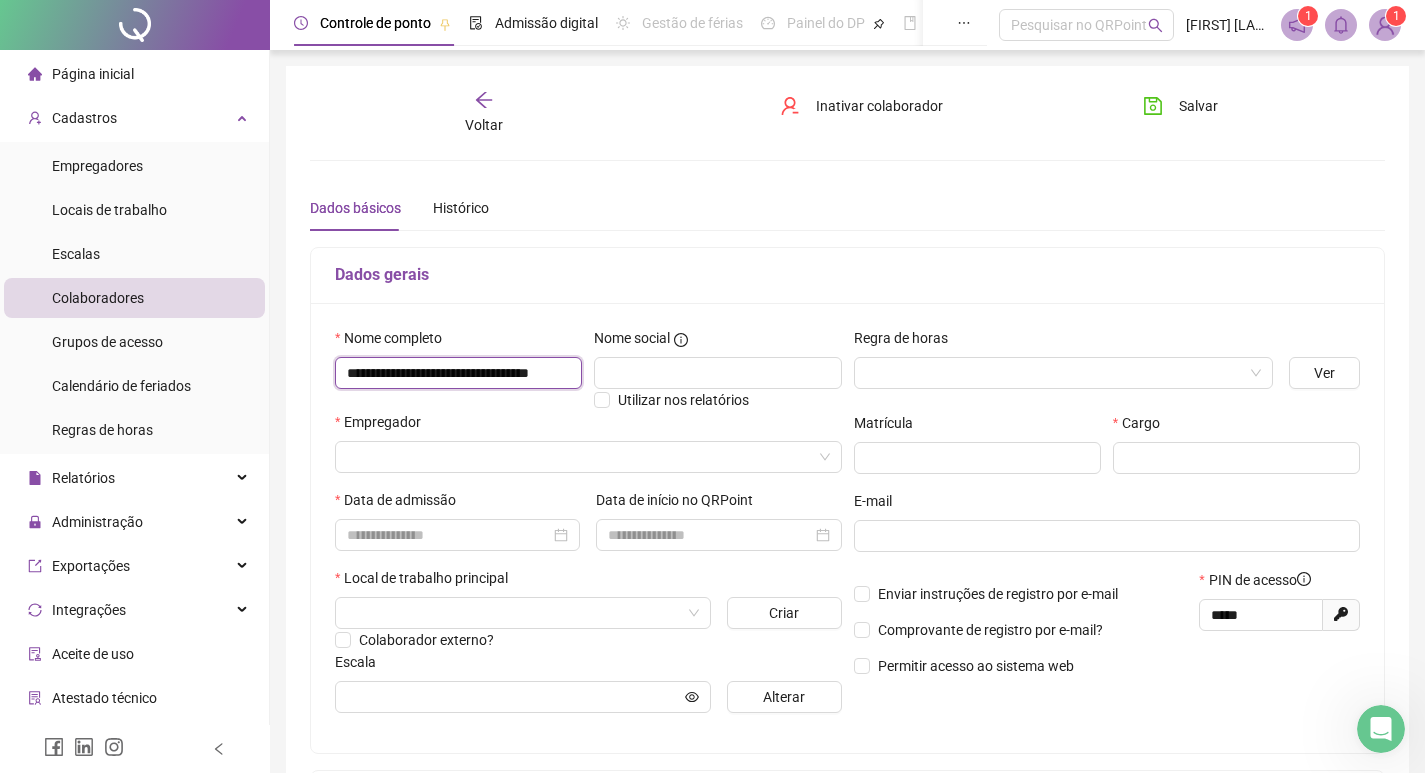 scroll, scrollTop: 0, scrollLeft: 58, axis: horizontal 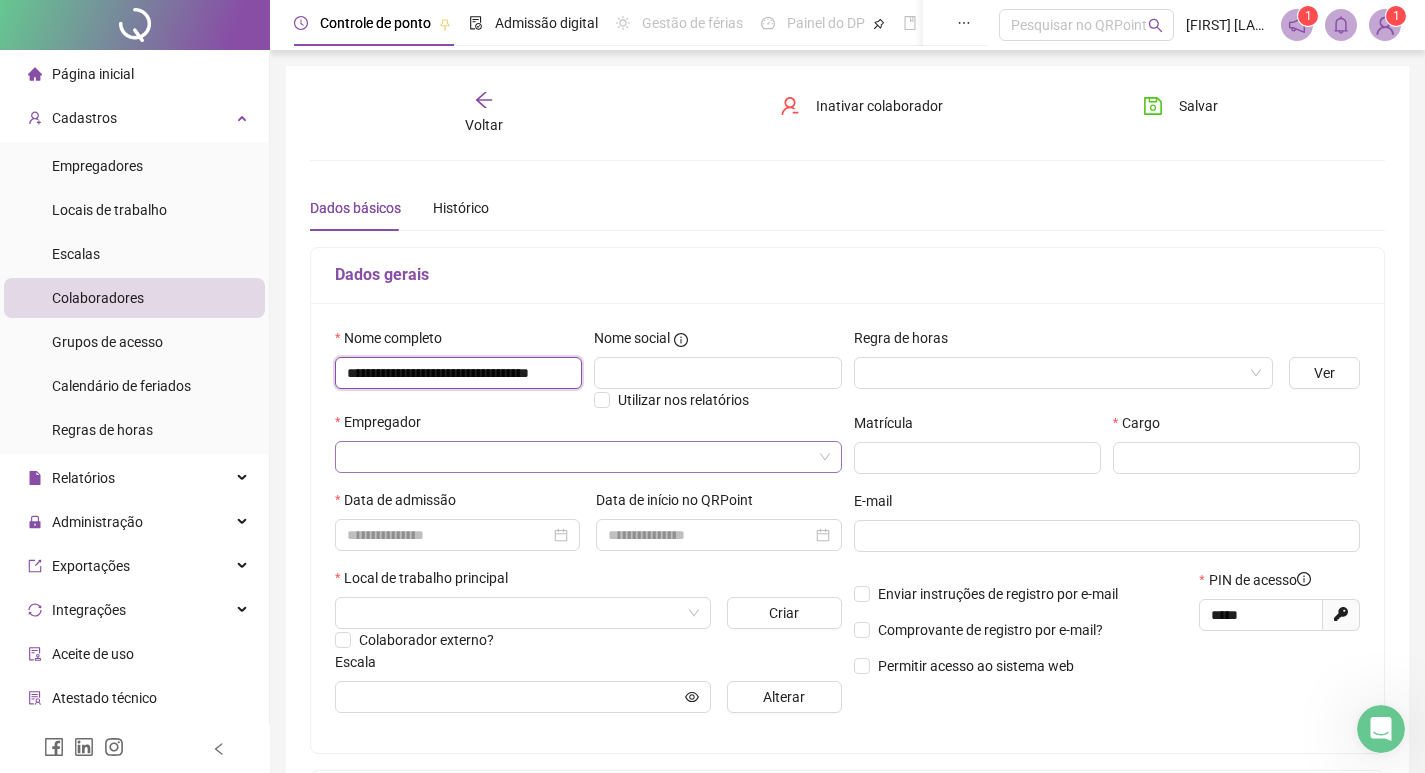type on "**********" 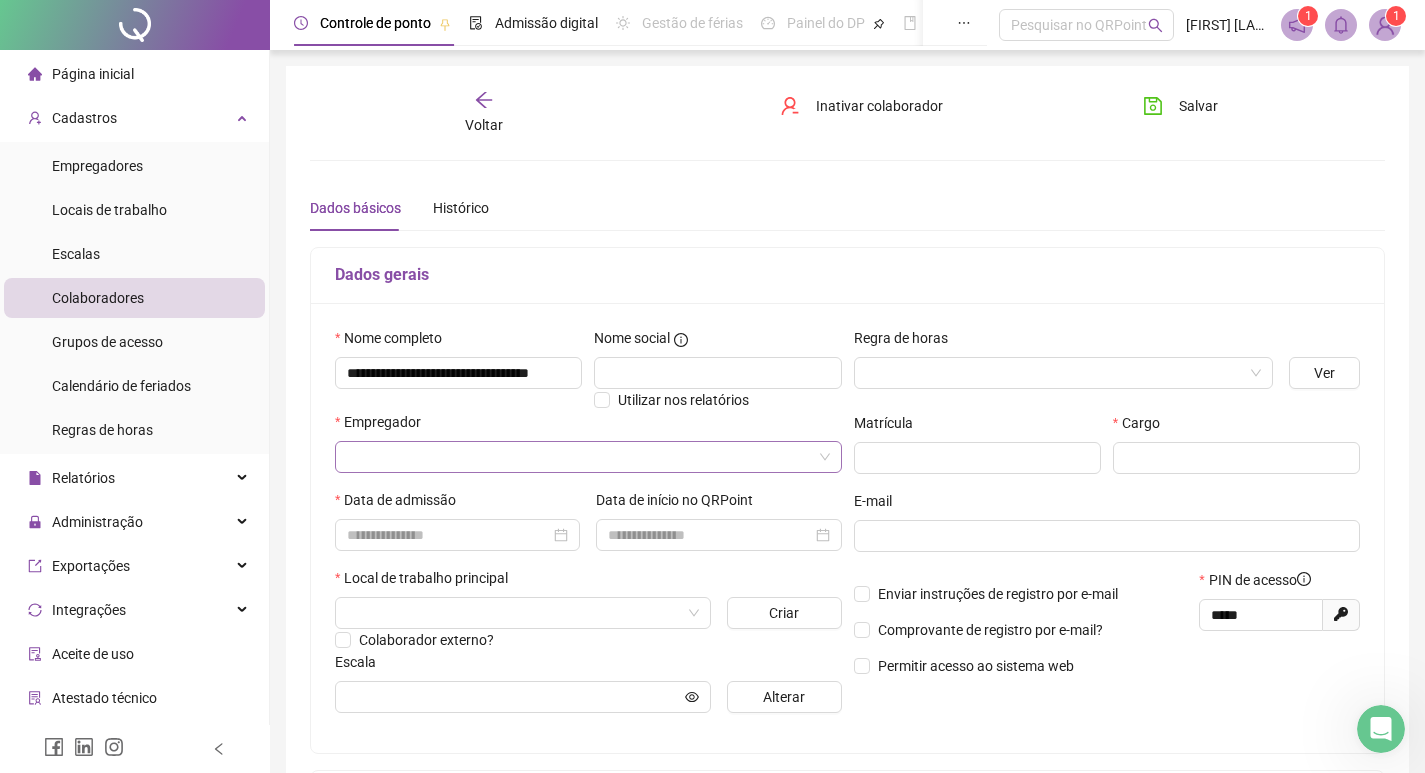 click at bounding box center [579, 457] 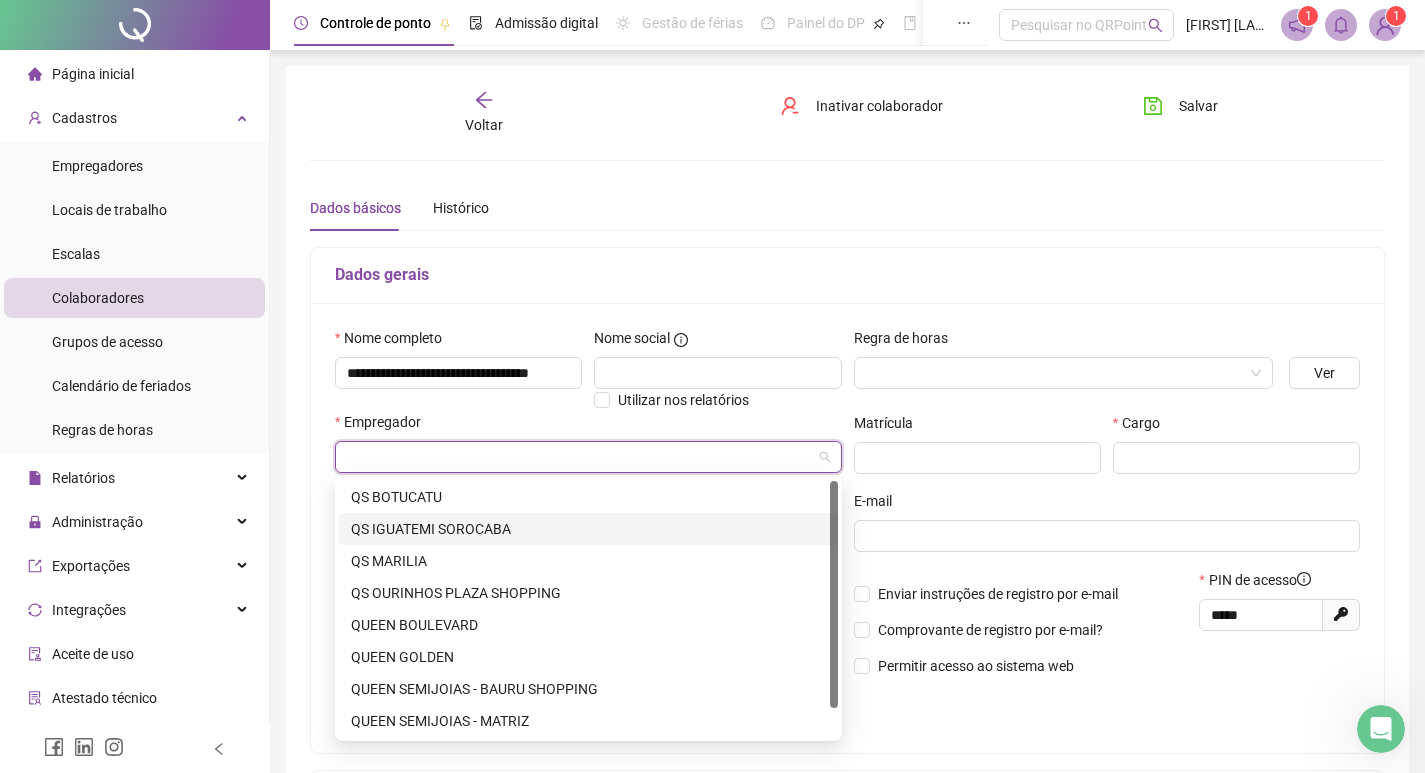 click on "QS IGUATEMI SOROCABA" at bounding box center (588, 529) 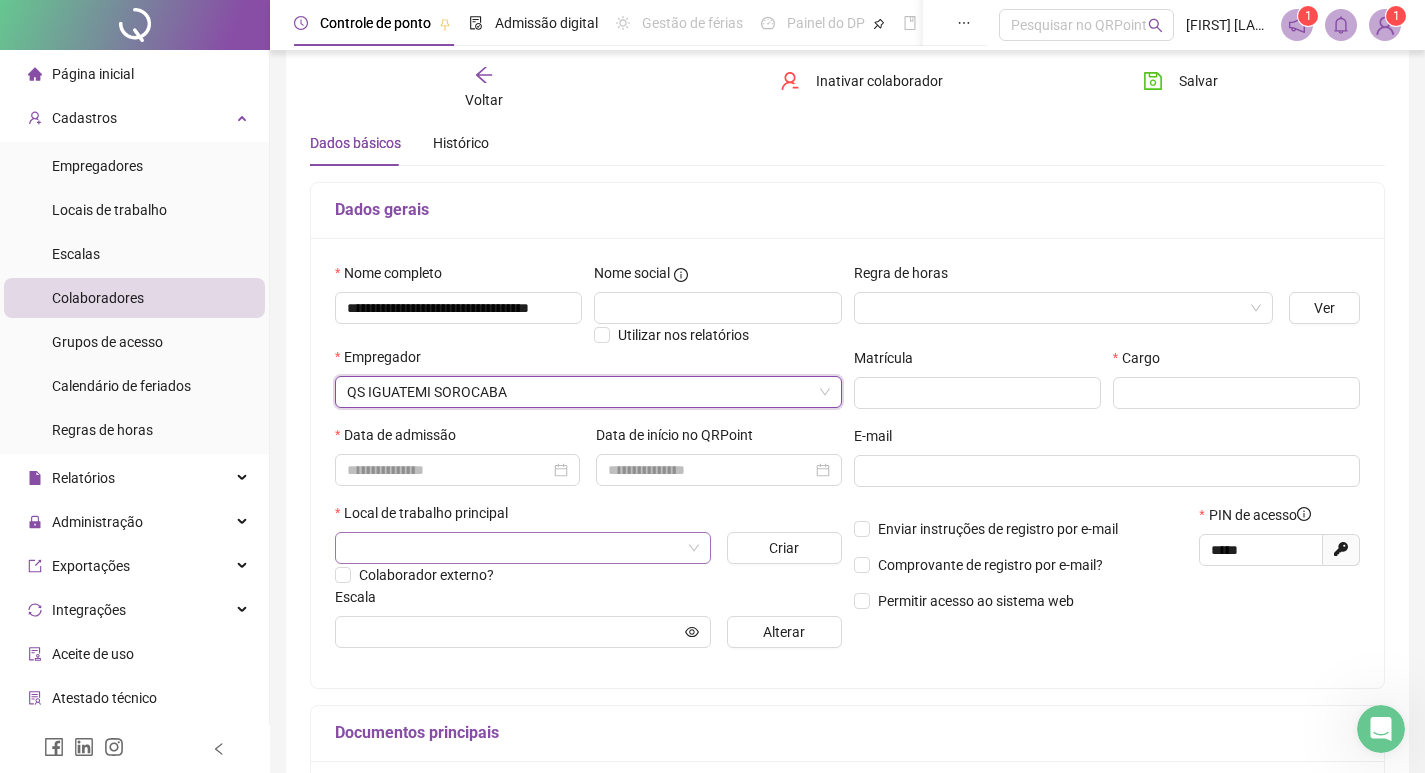scroll, scrollTop: 100, scrollLeft: 0, axis: vertical 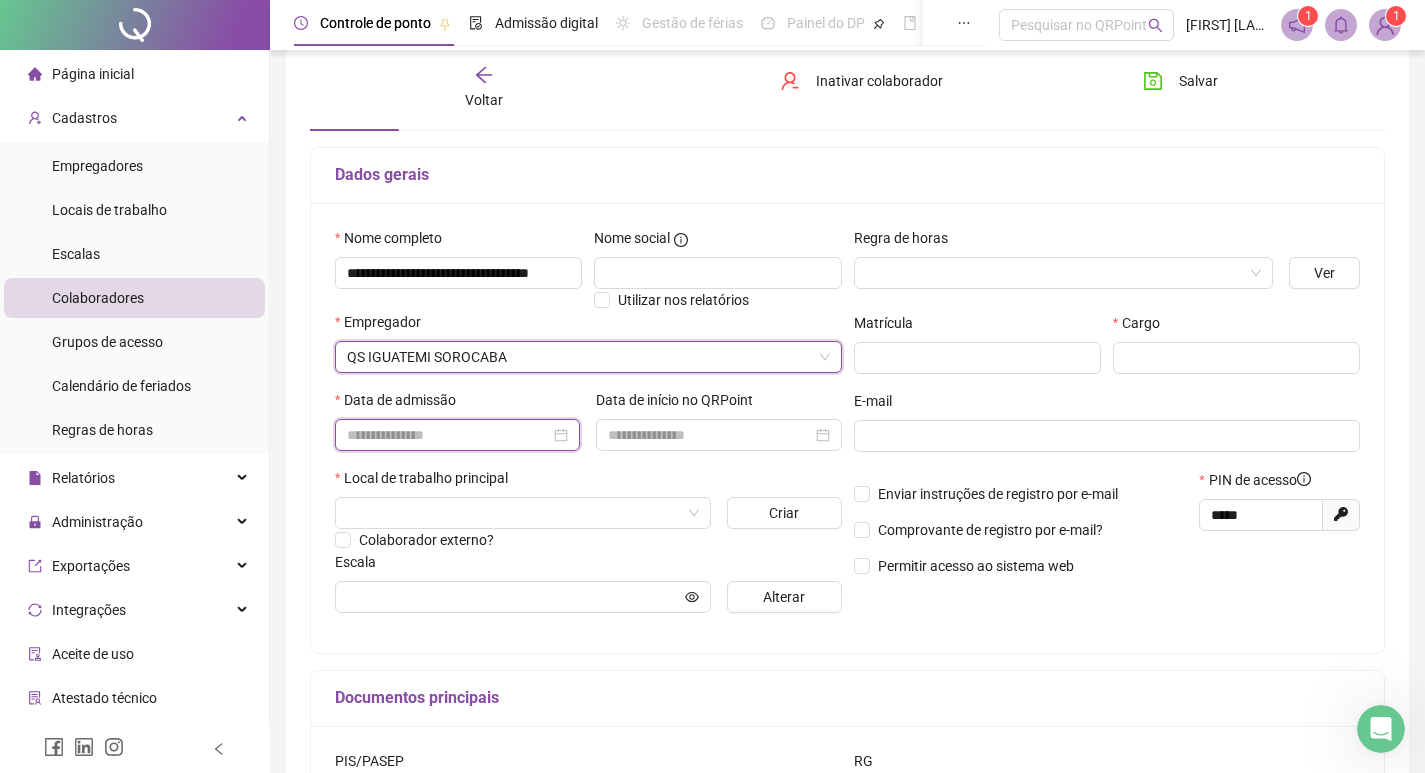 click at bounding box center [448, 435] 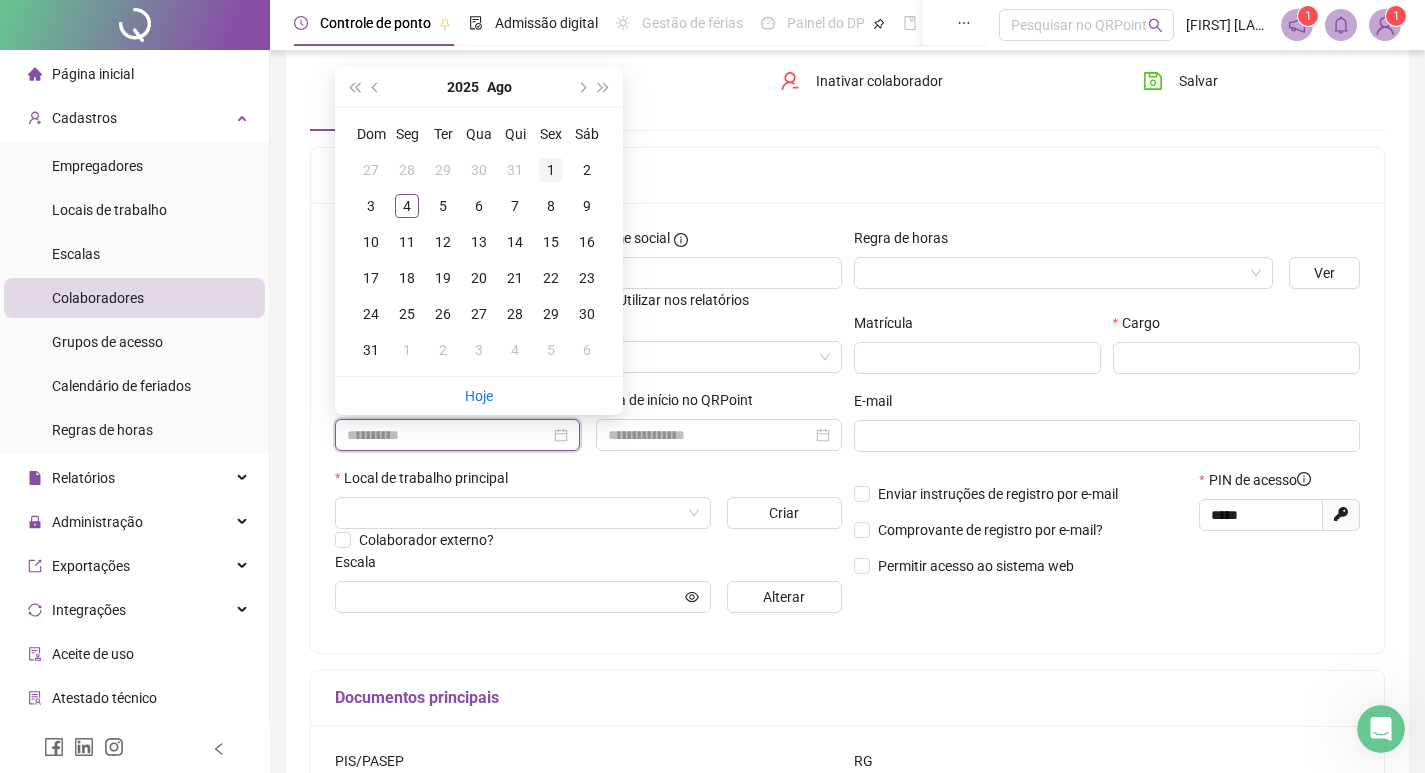 type on "**********" 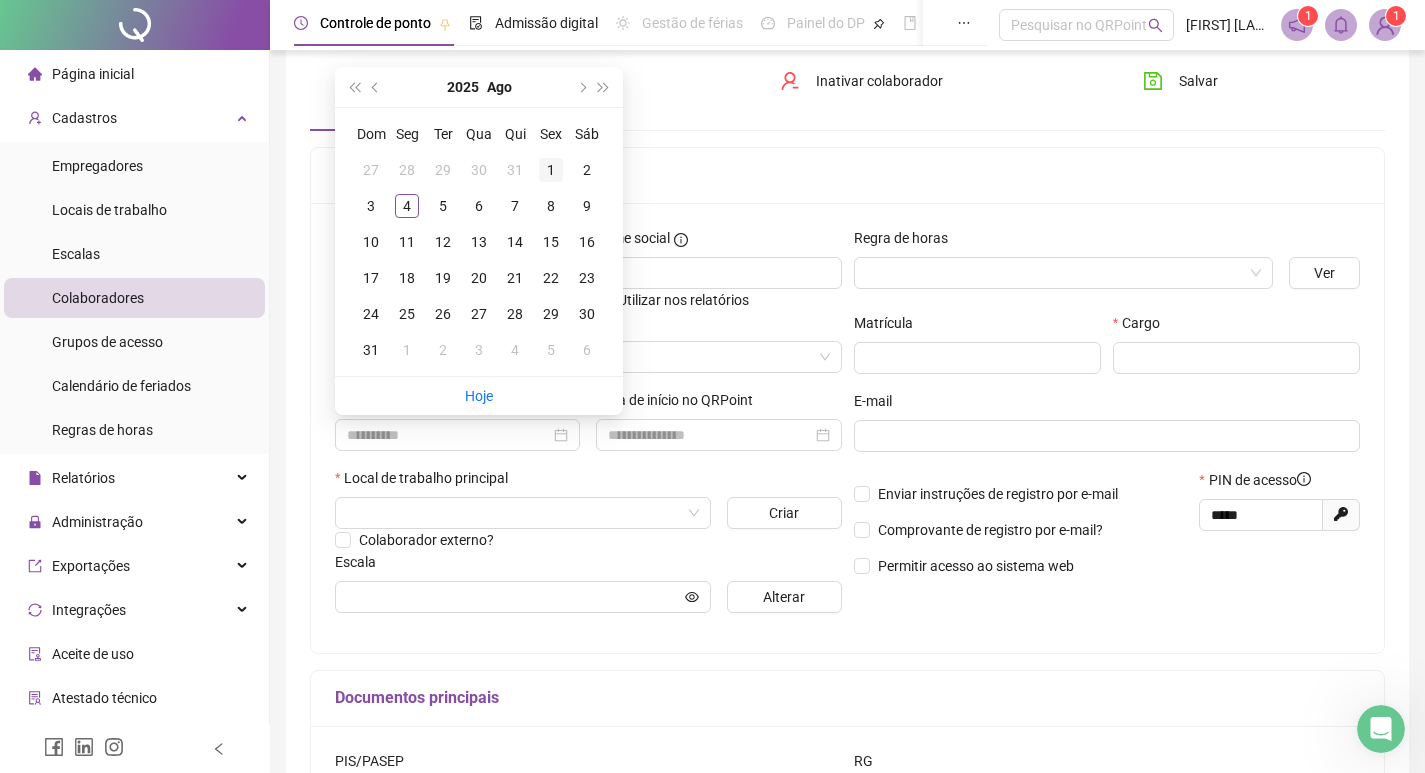 click on "1" at bounding box center (551, 170) 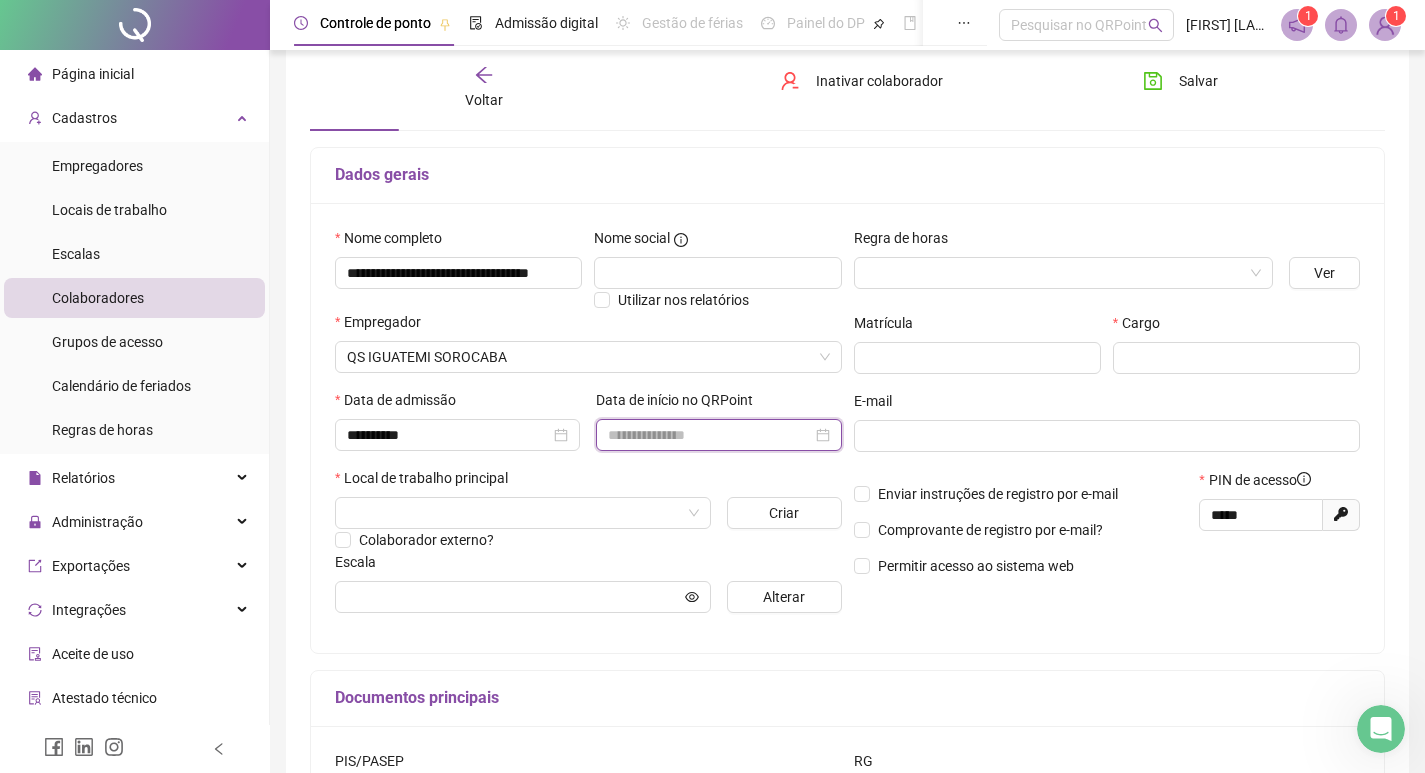 click at bounding box center (709, 435) 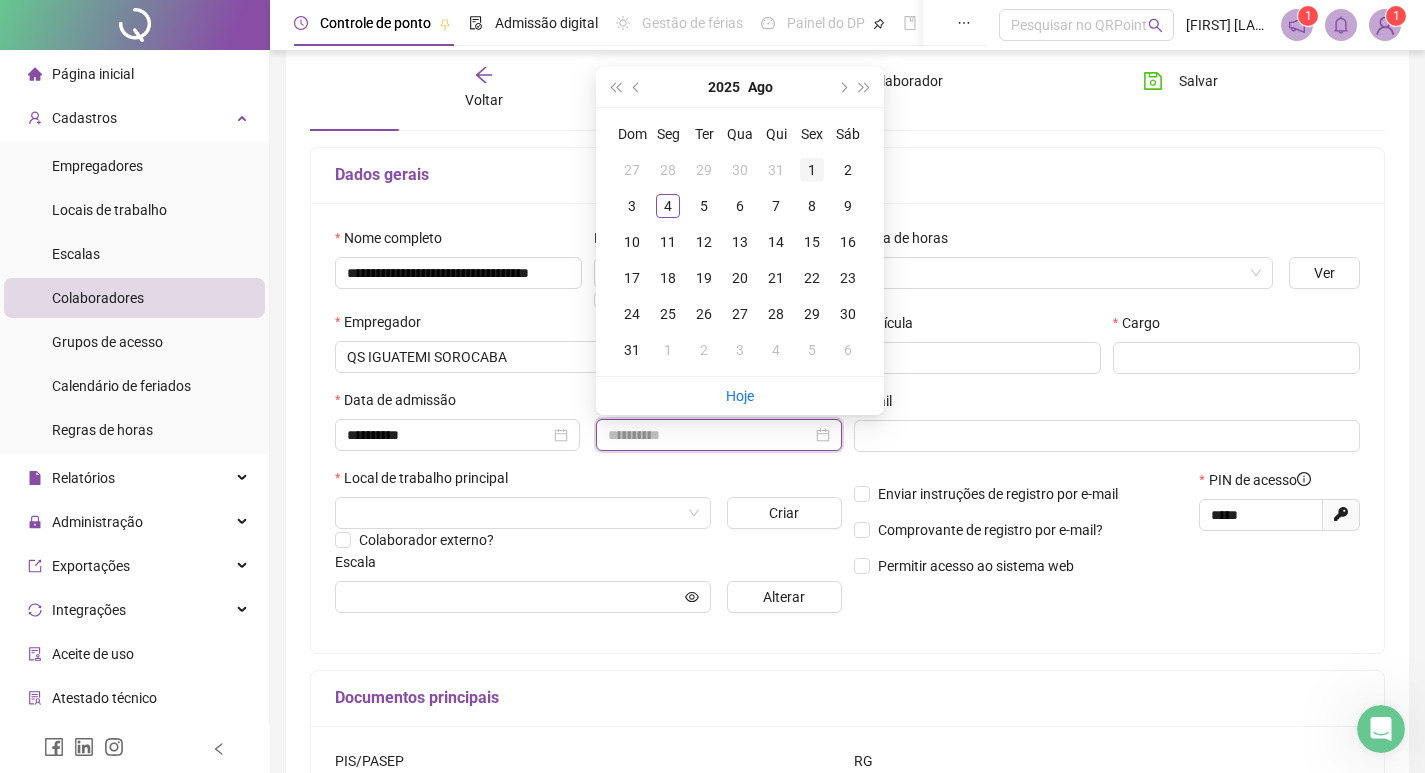 type on "**********" 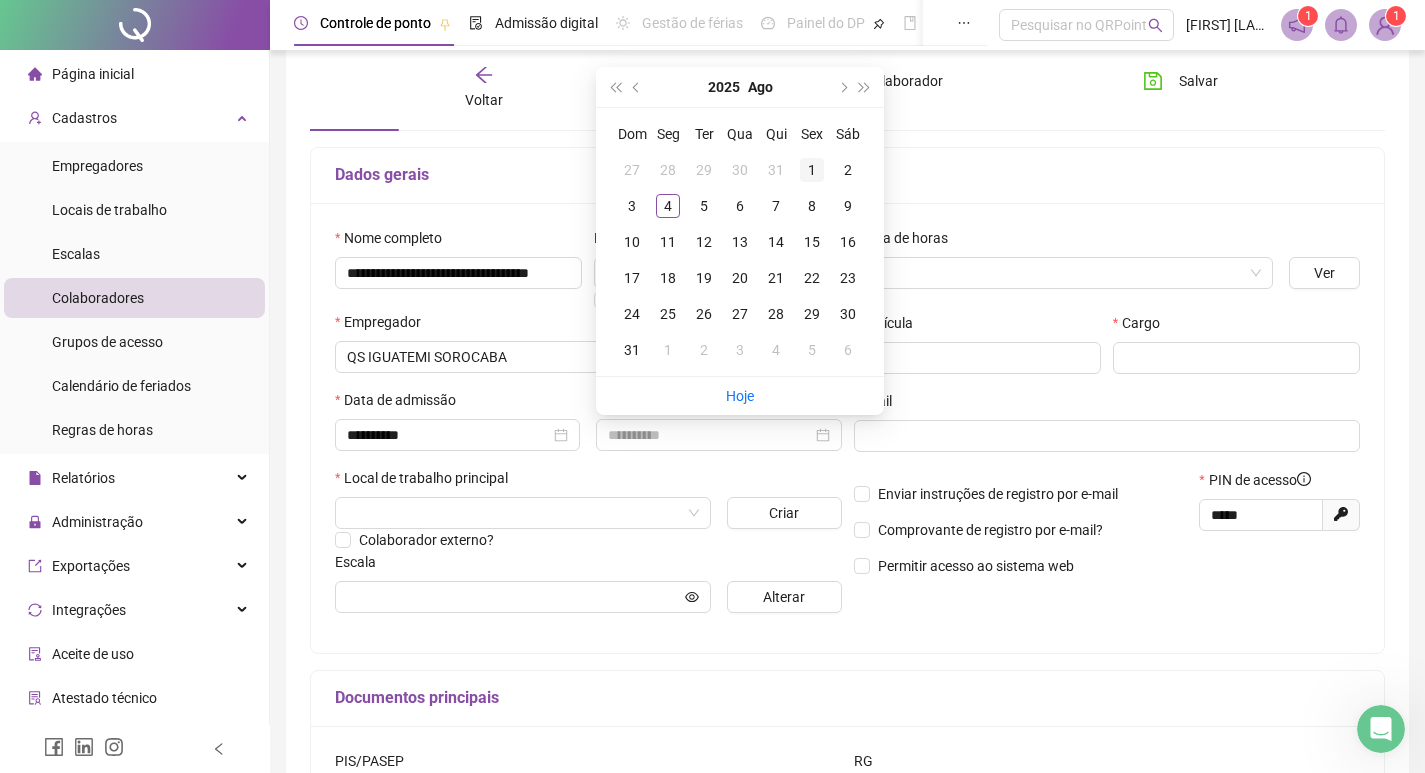 click on "1" at bounding box center [812, 170] 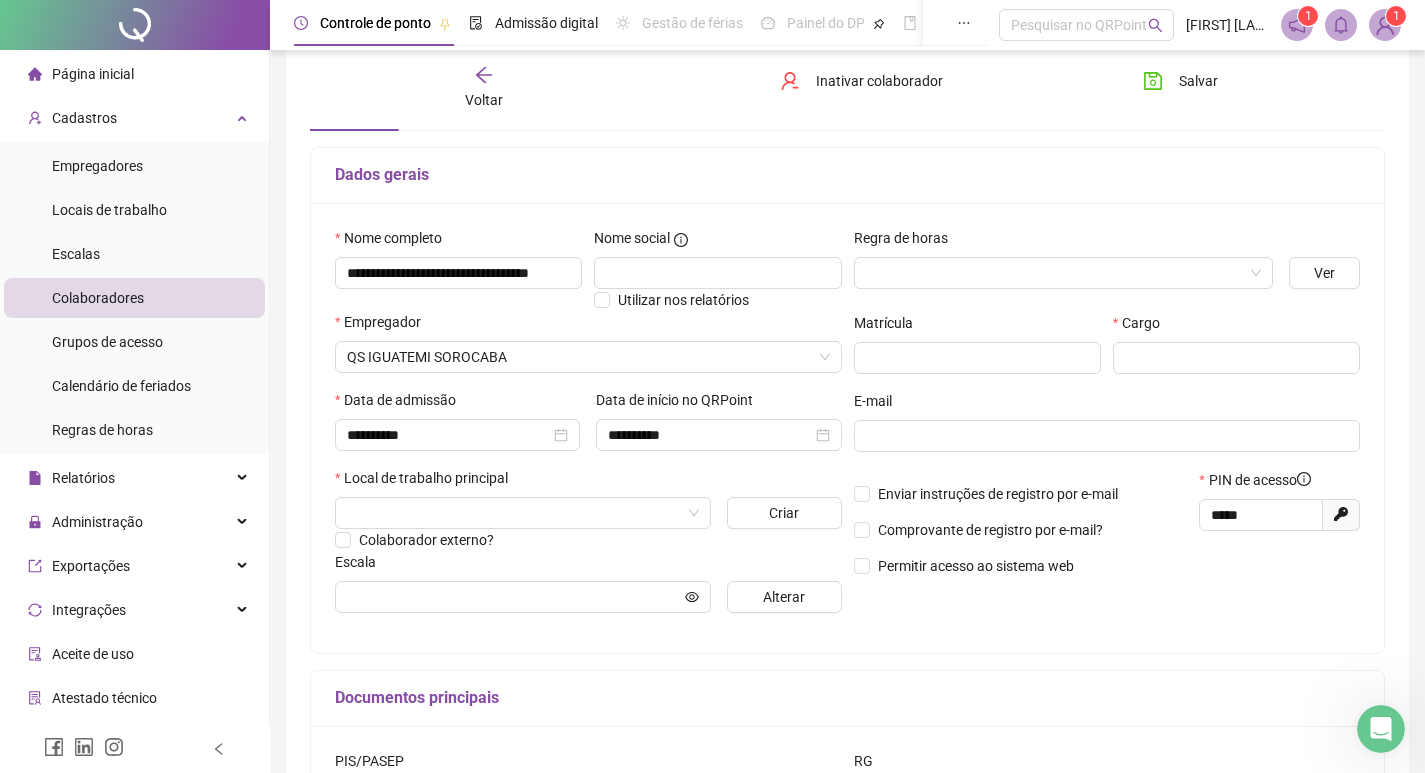 scroll, scrollTop: 200, scrollLeft: 0, axis: vertical 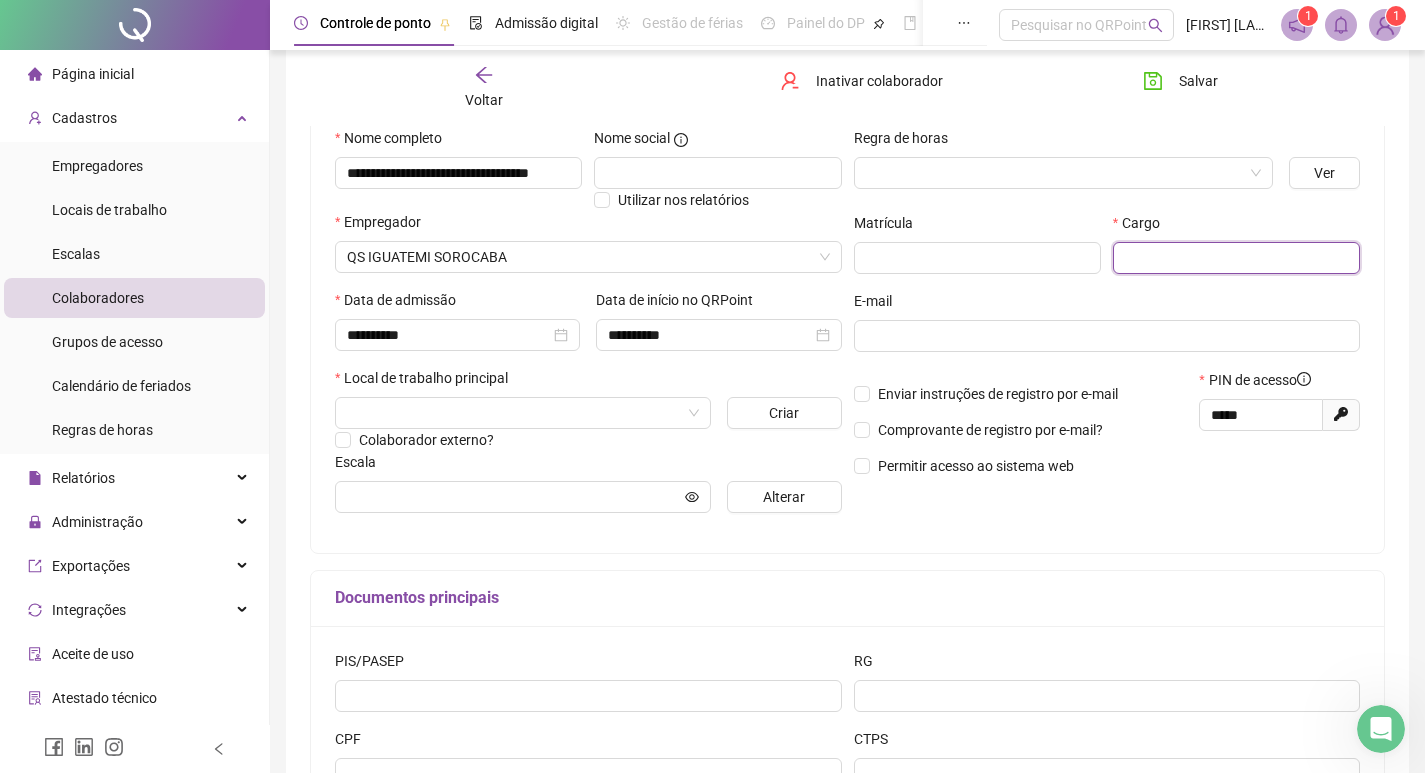 click at bounding box center [1236, 258] 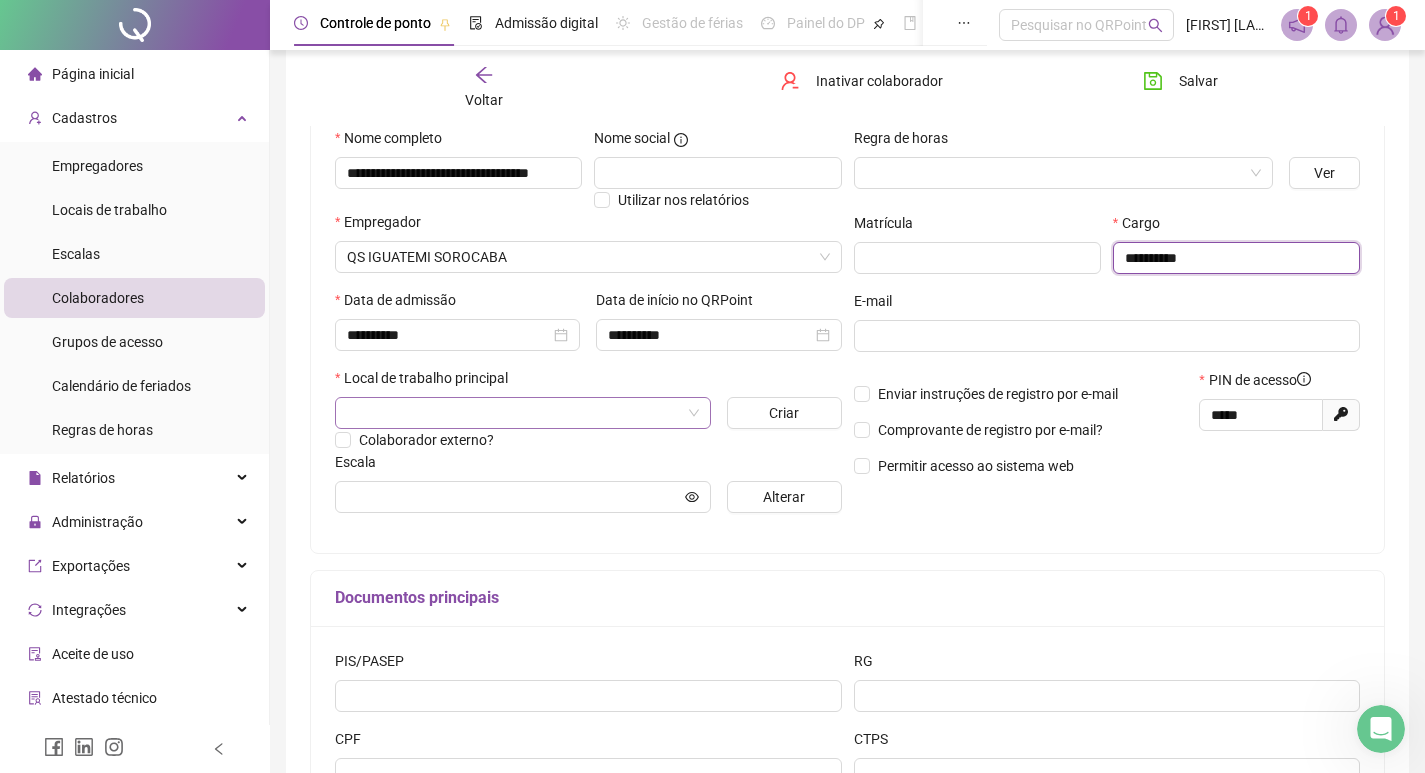 type on "*********" 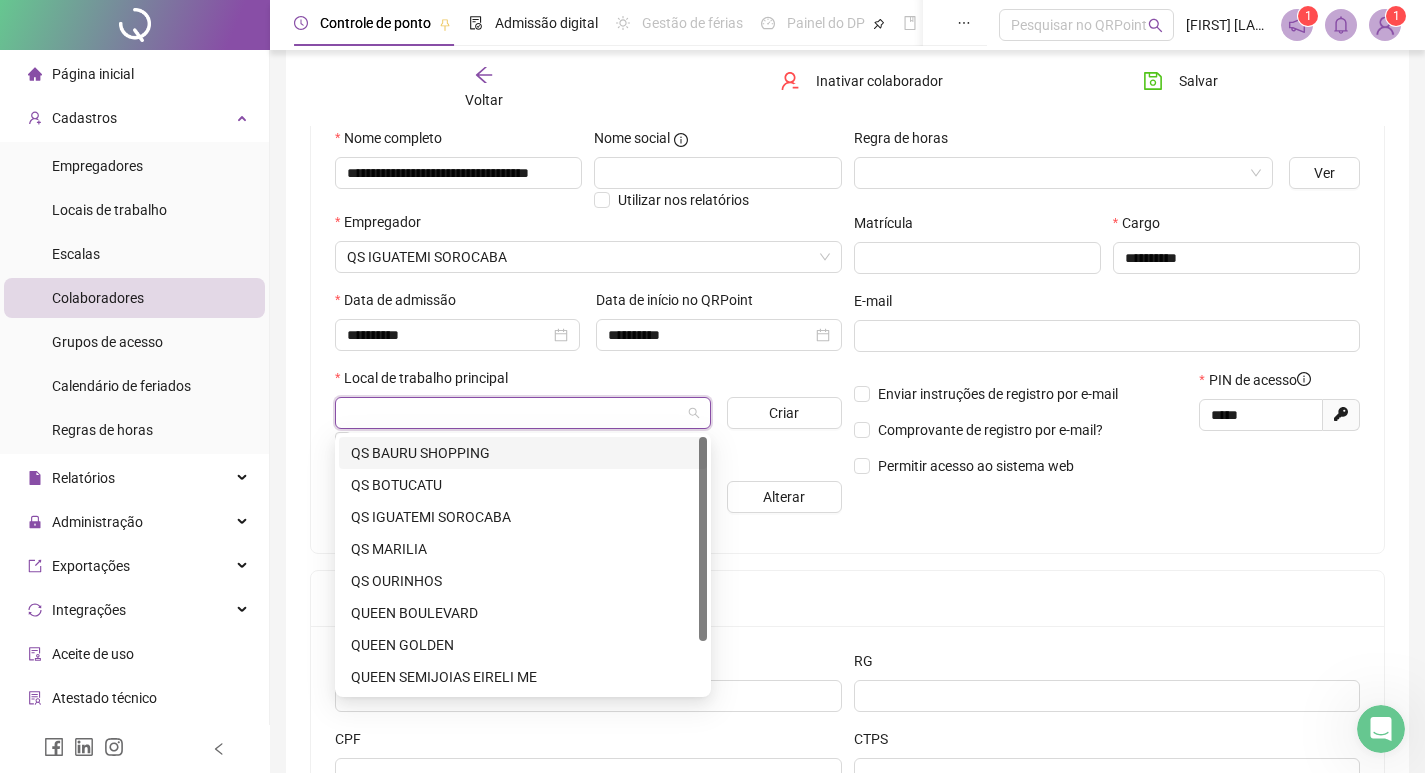click at bounding box center (514, 413) 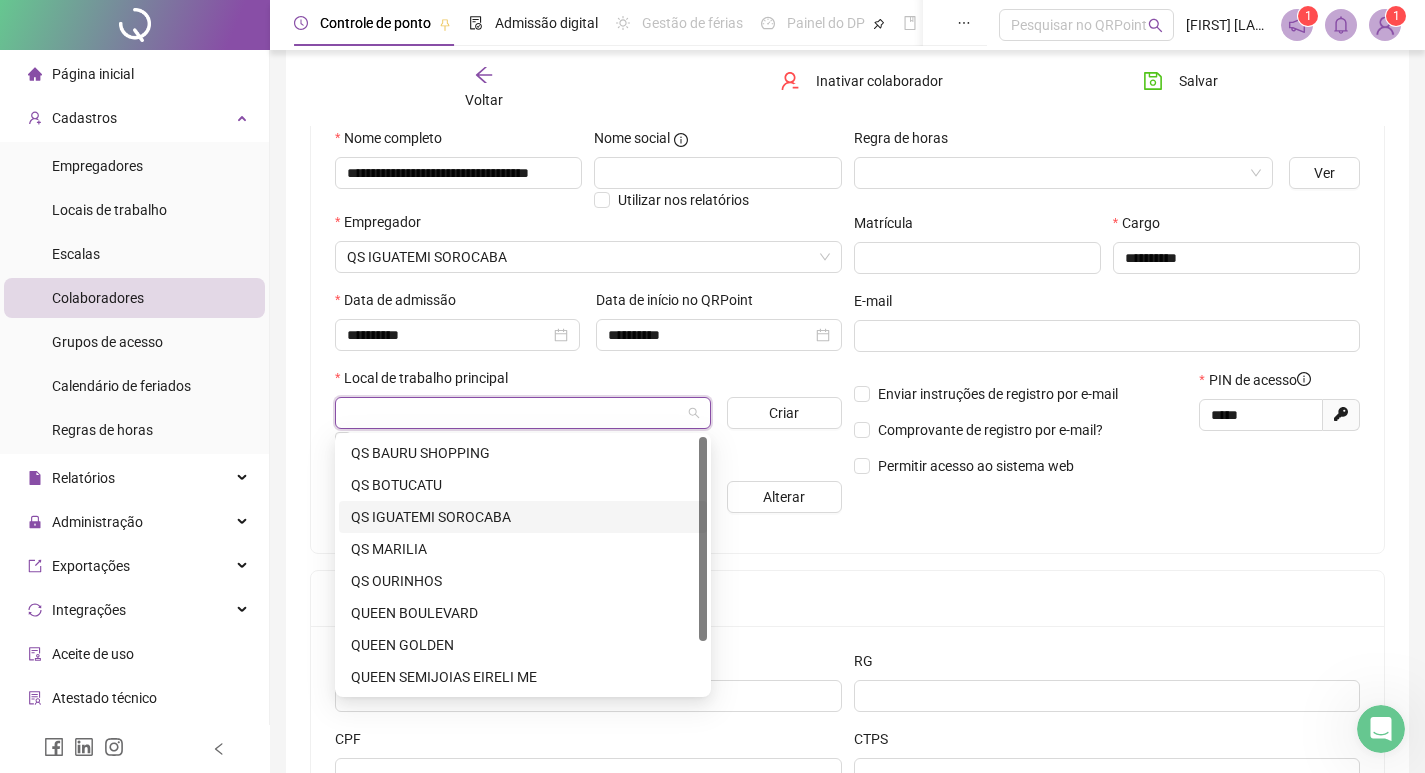 click on "QS IGUATEMI SOROCABA" at bounding box center [523, 517] 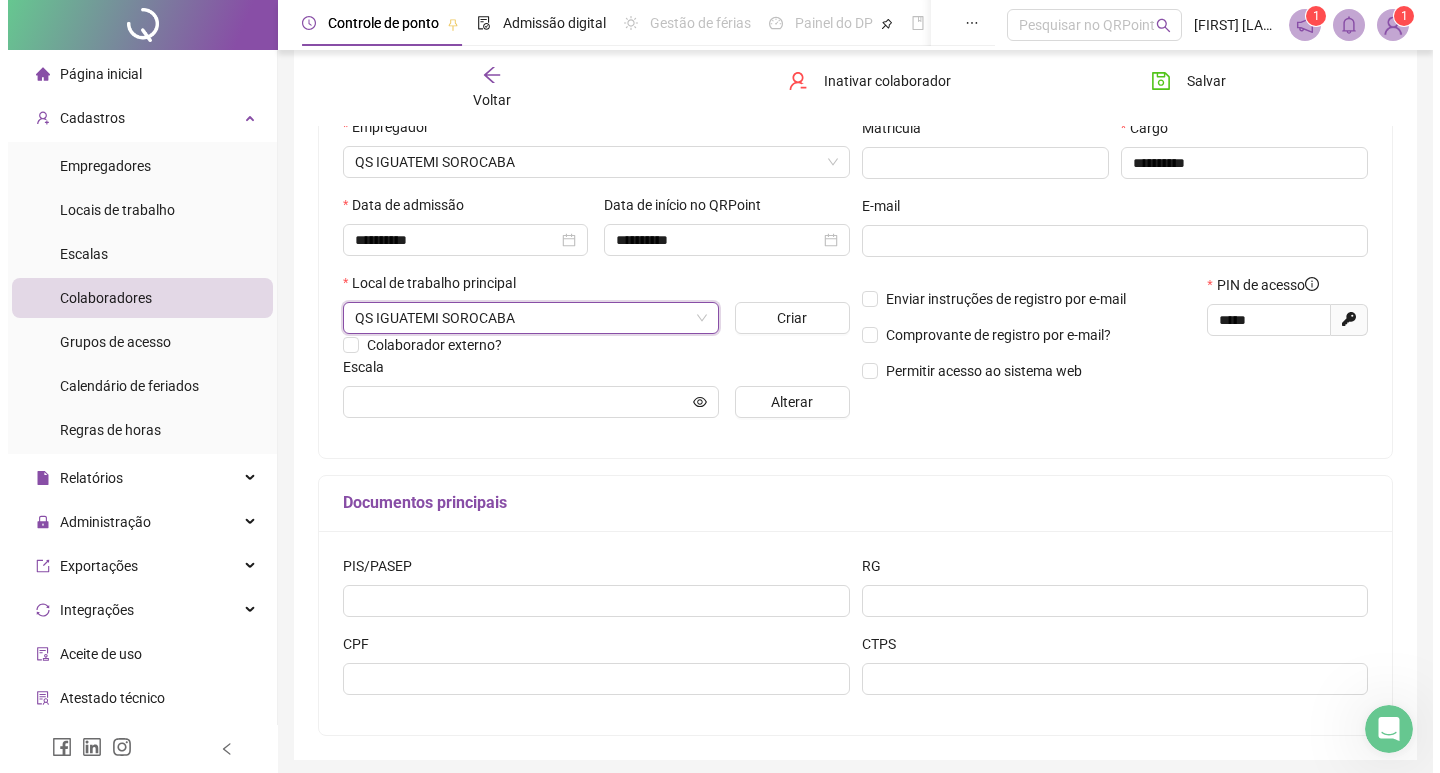 scroll, scrollTop: 300, scrollLeft: 0, axis: vertical 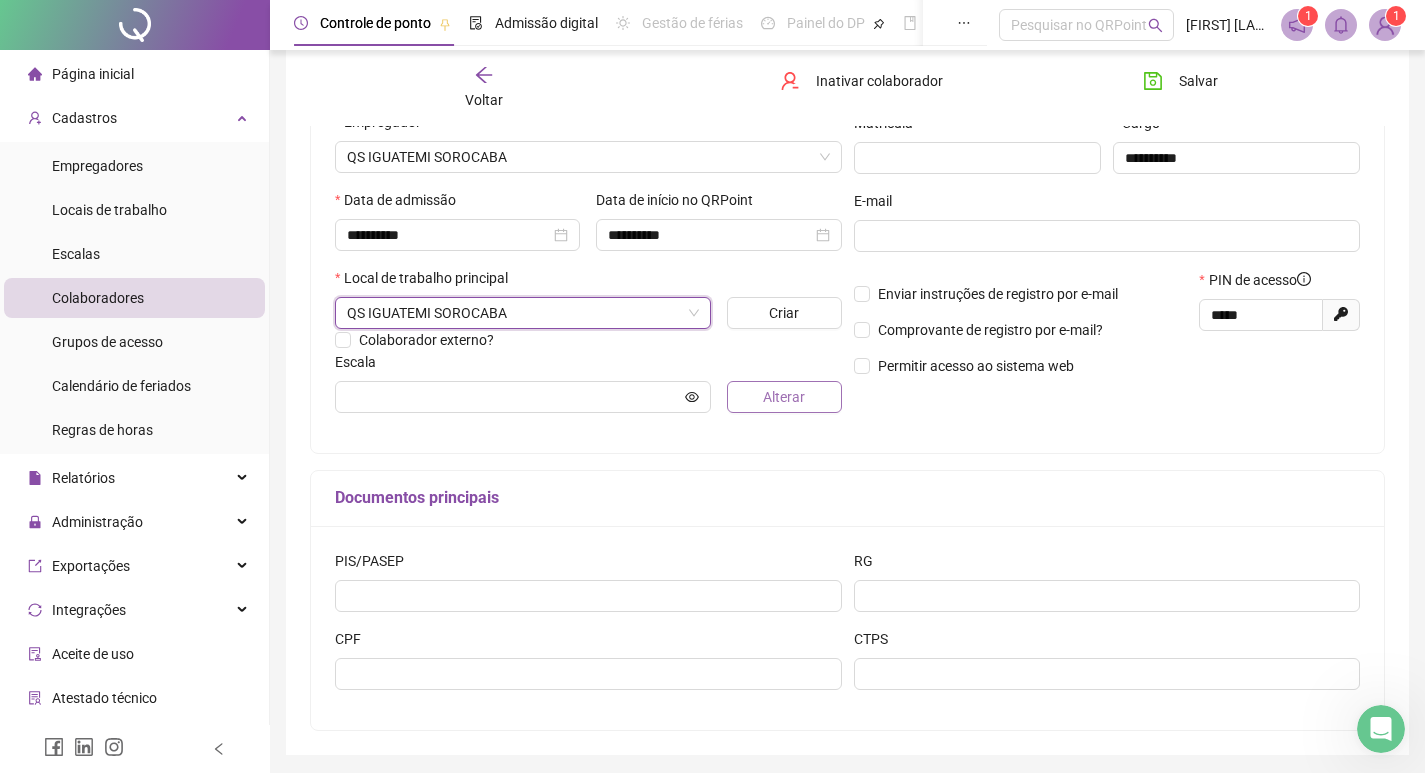 click on "Alterar" at bounding box center (784, 397) 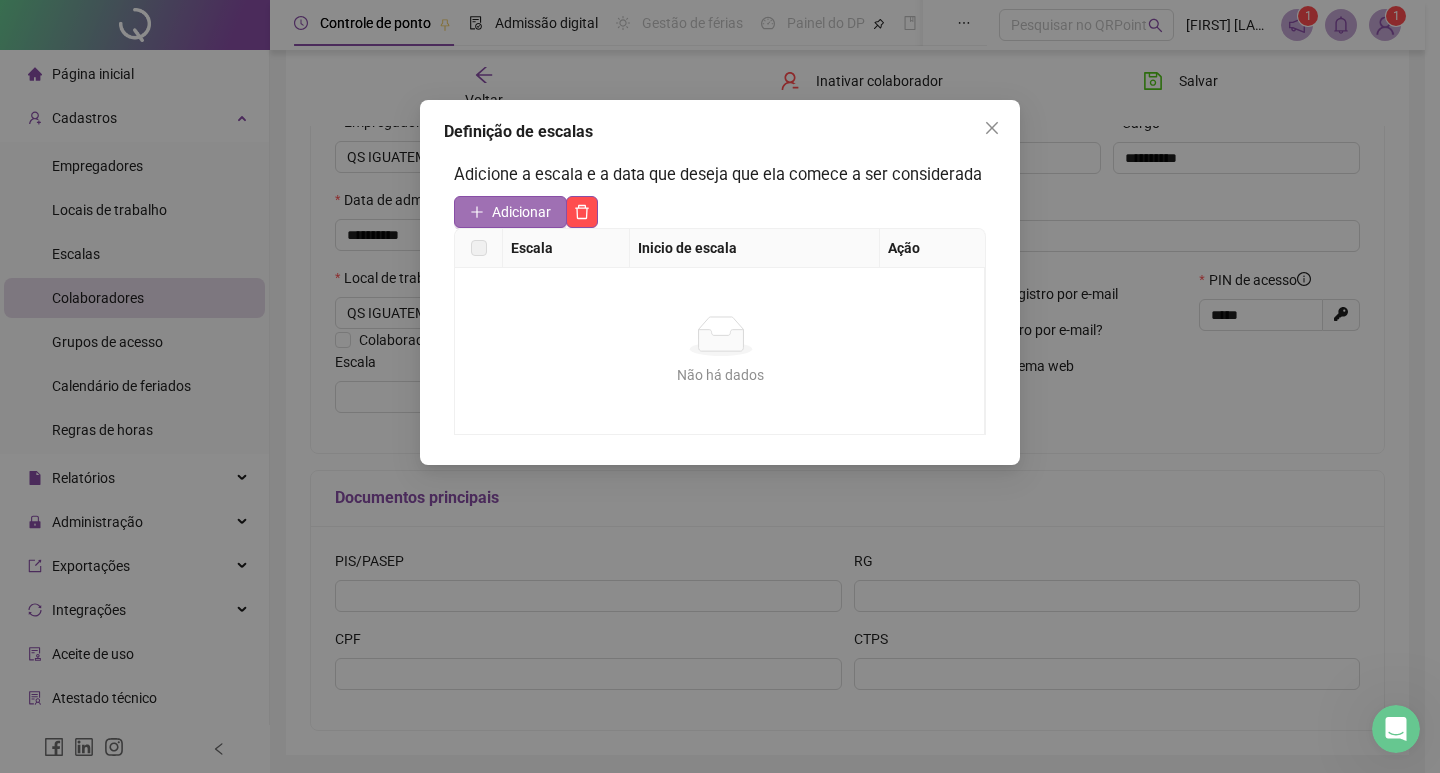 click on "Adicionar" at bounding box center (510, 212) 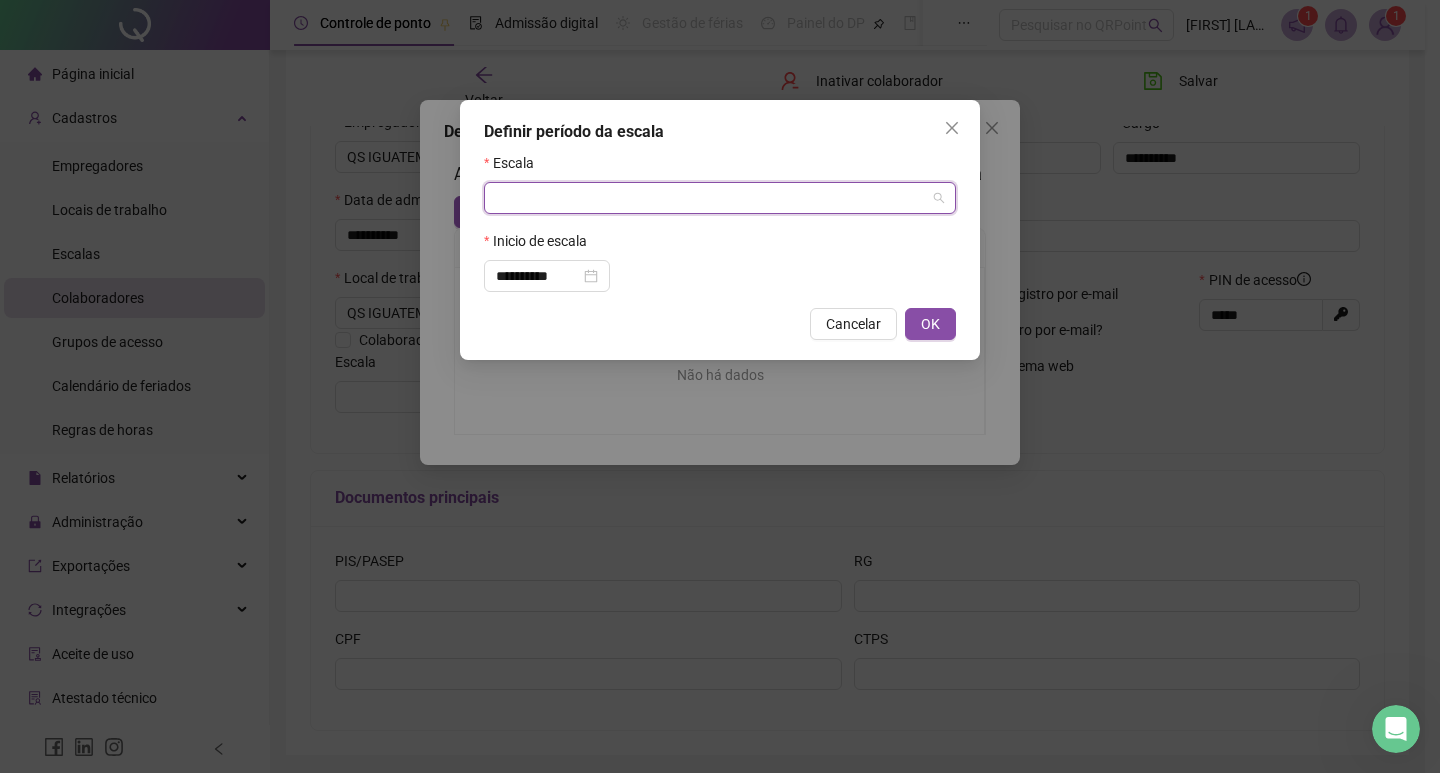 click at bounding box center [711, 198] 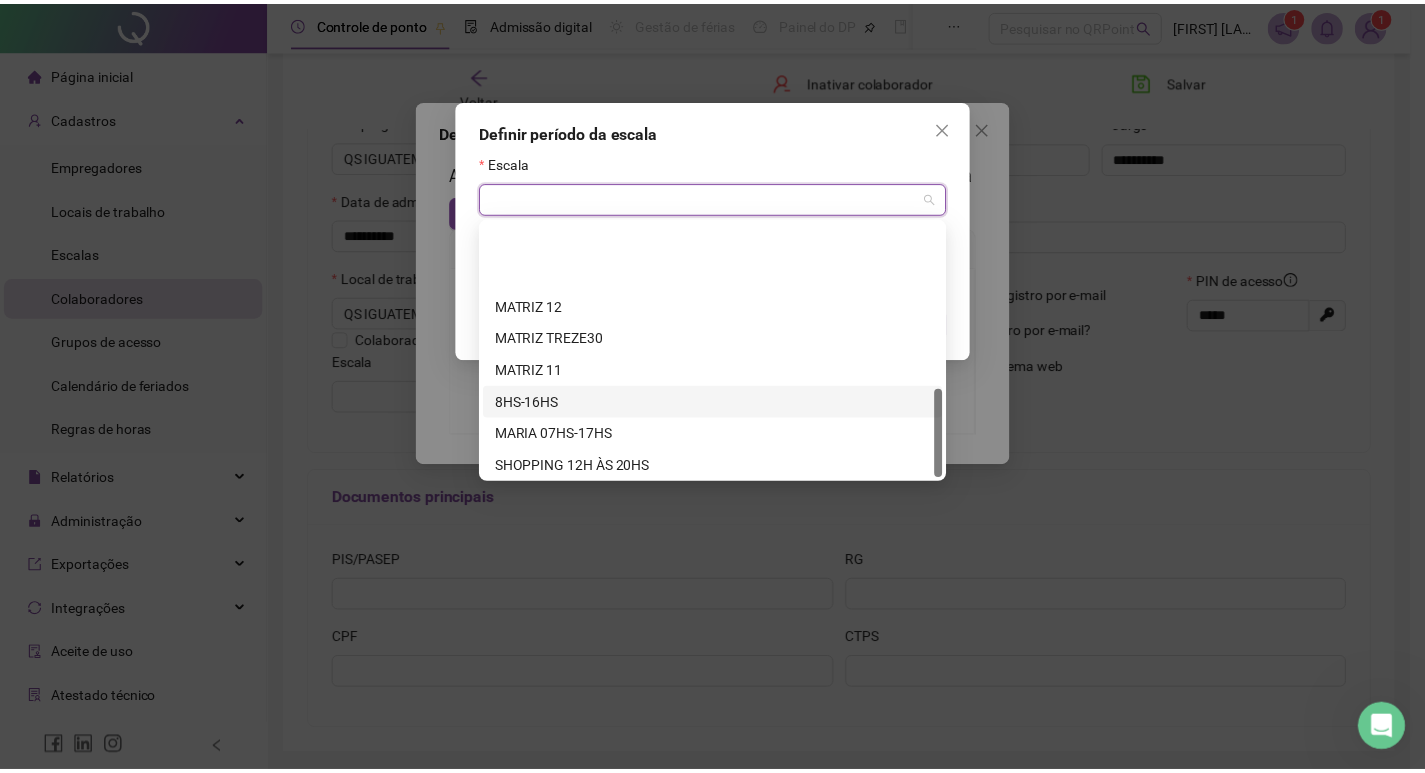 scroll, scrollTop: 480, scrollLeft: 0, axis: vertical 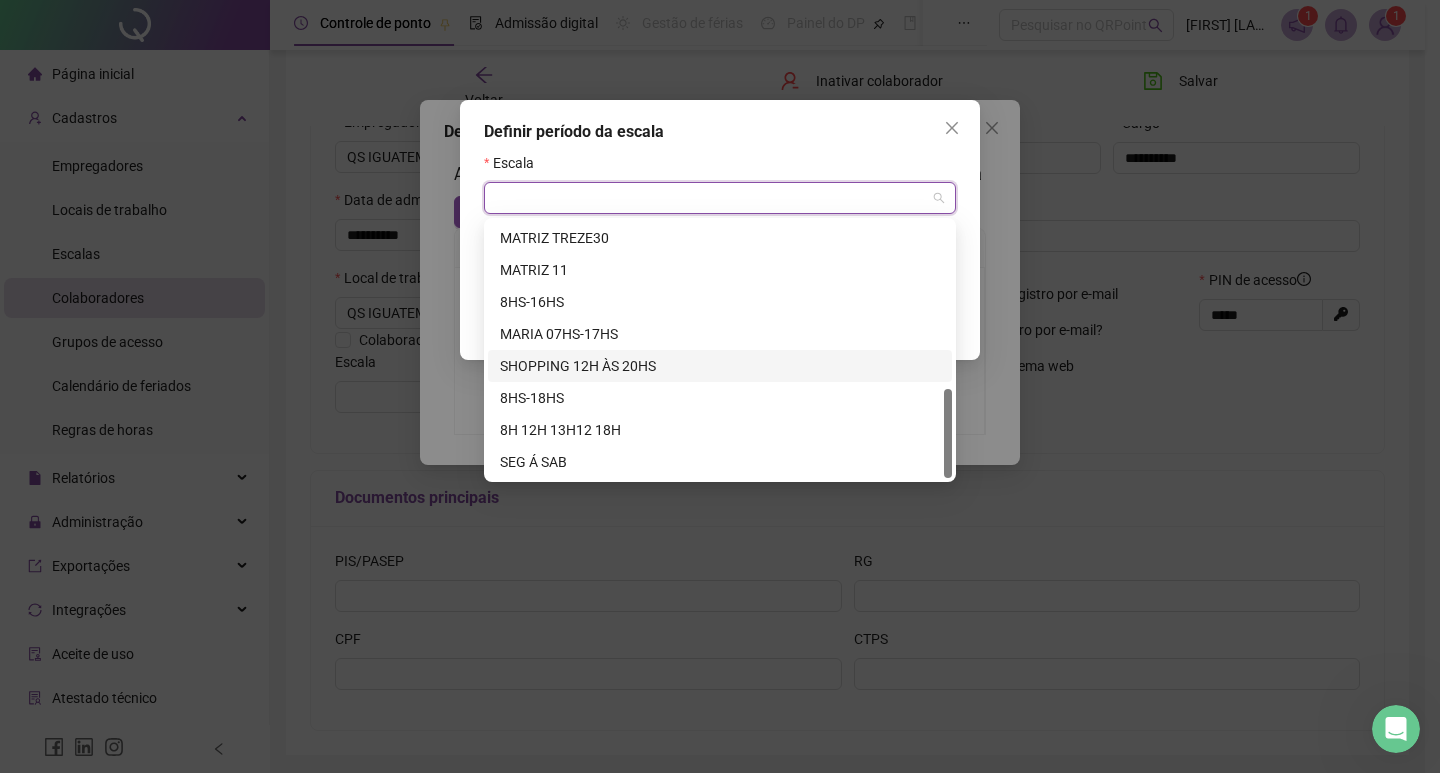click on "SHOPPING 12H ÀS 20HS" at bounding box center [720, 366] 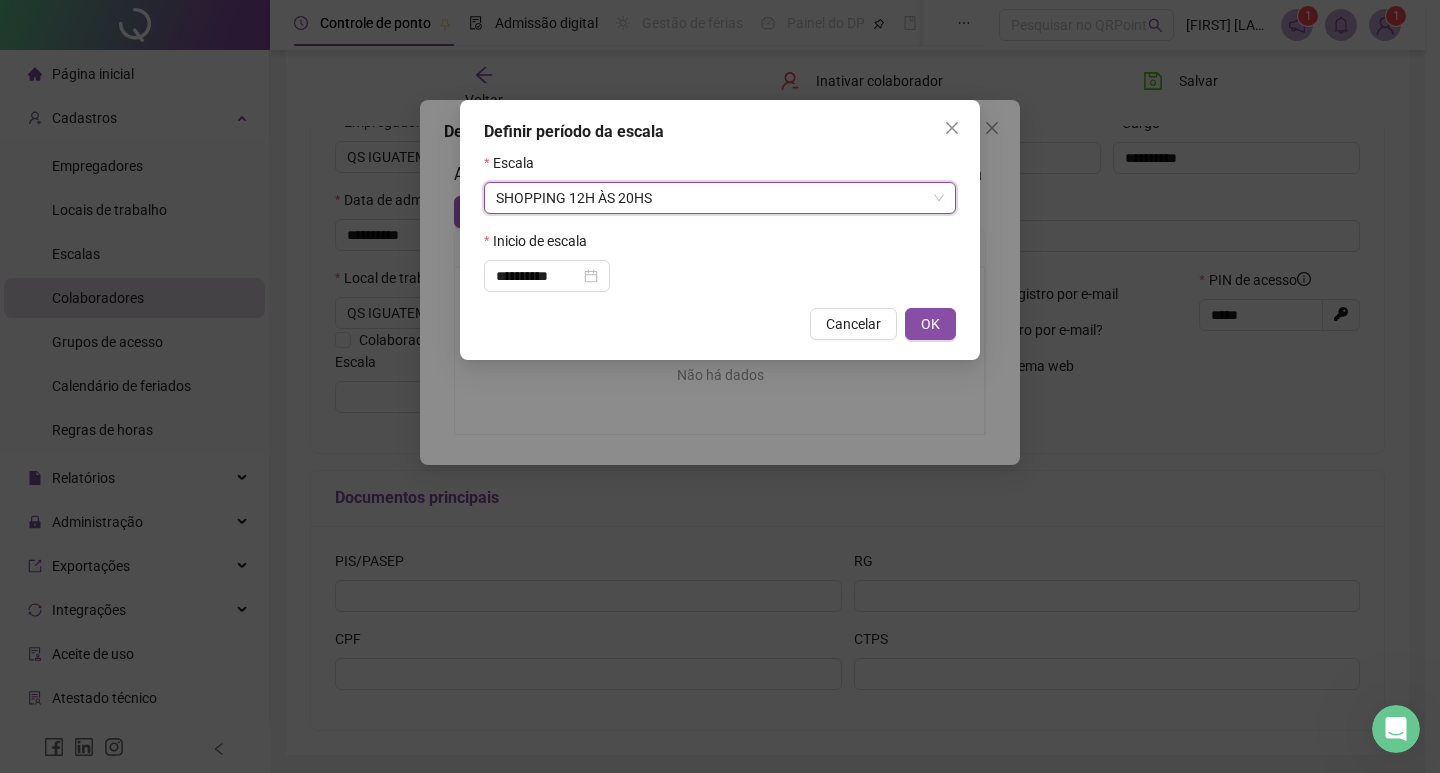 click on "OK" at bounding box center [930, 324] 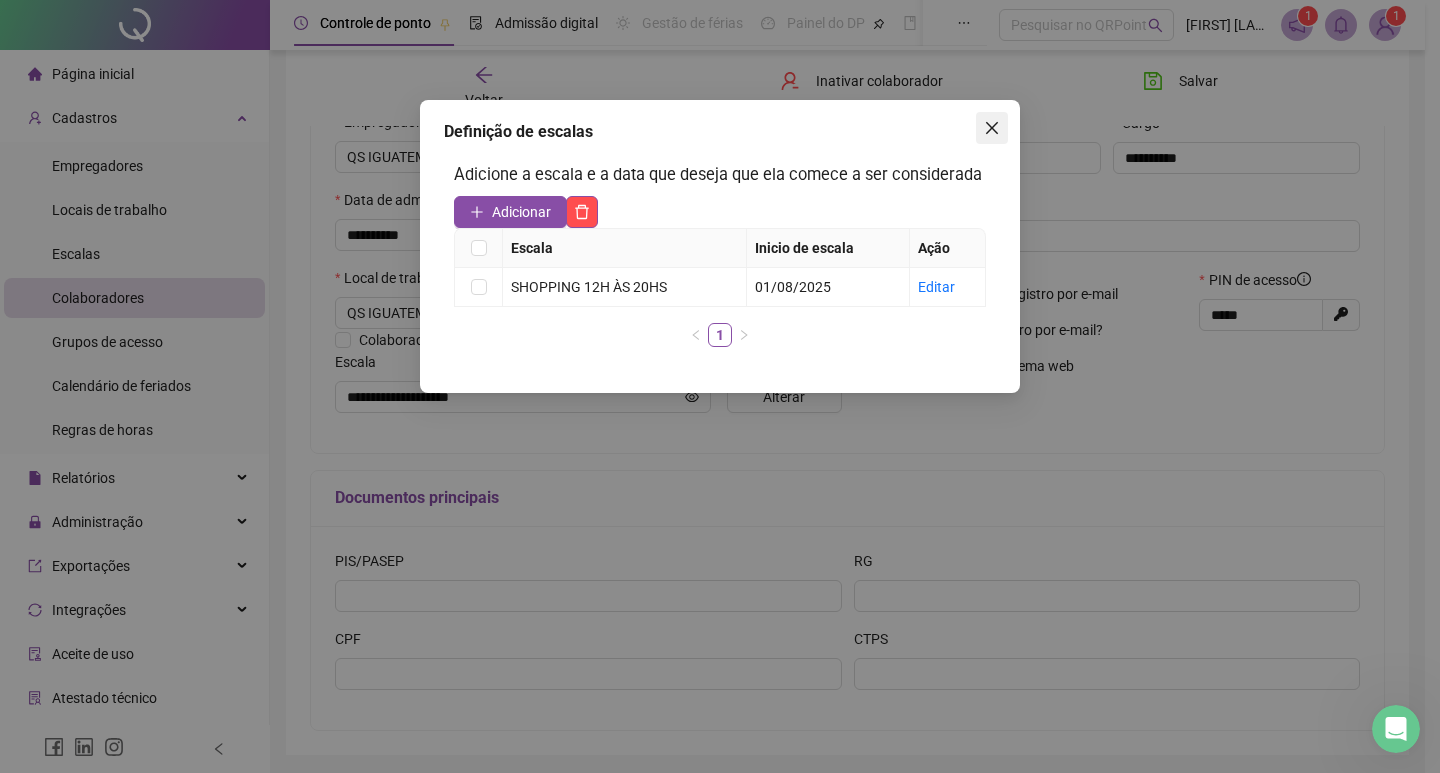 click 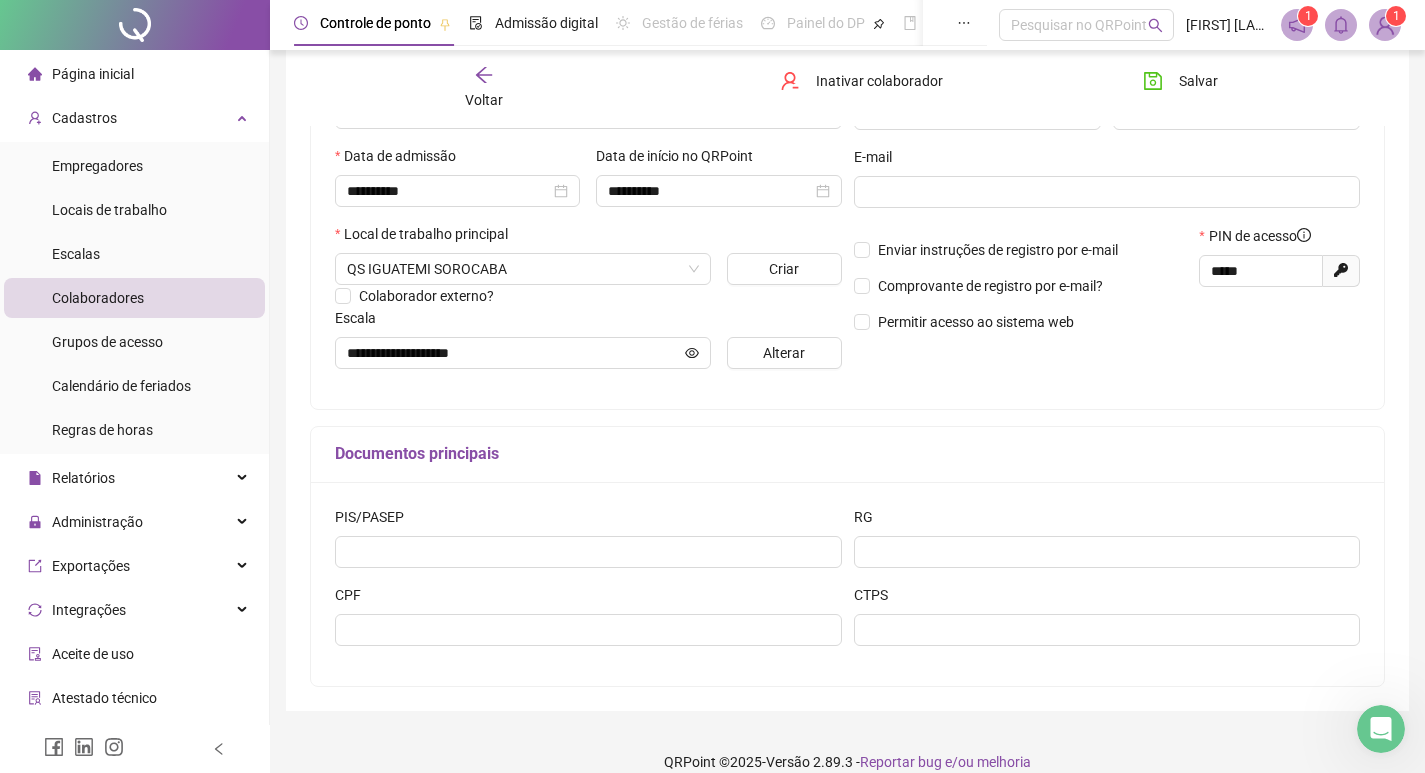 scroll, scrollTop: 368, scrollLeft: 0, axis: vertical 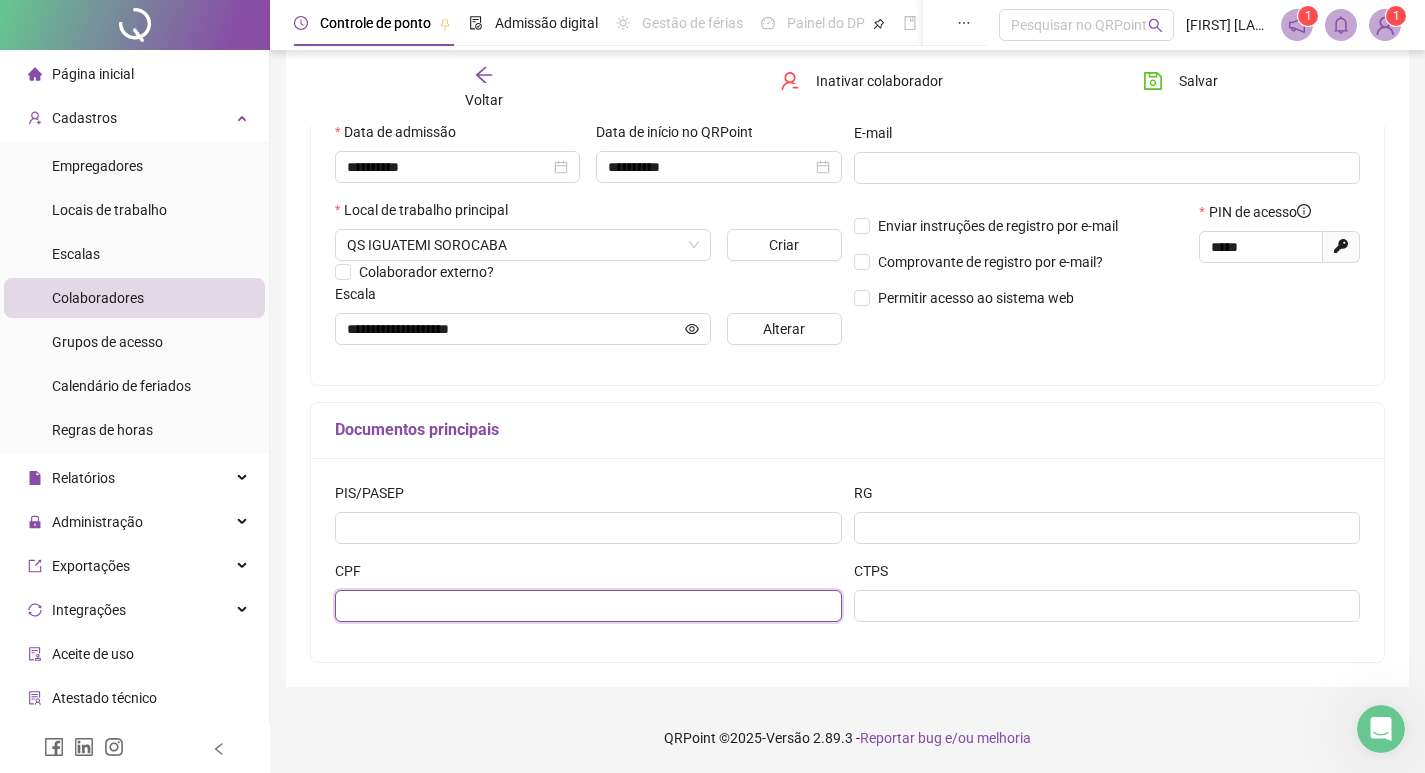 click at bounding box center (588, 606) 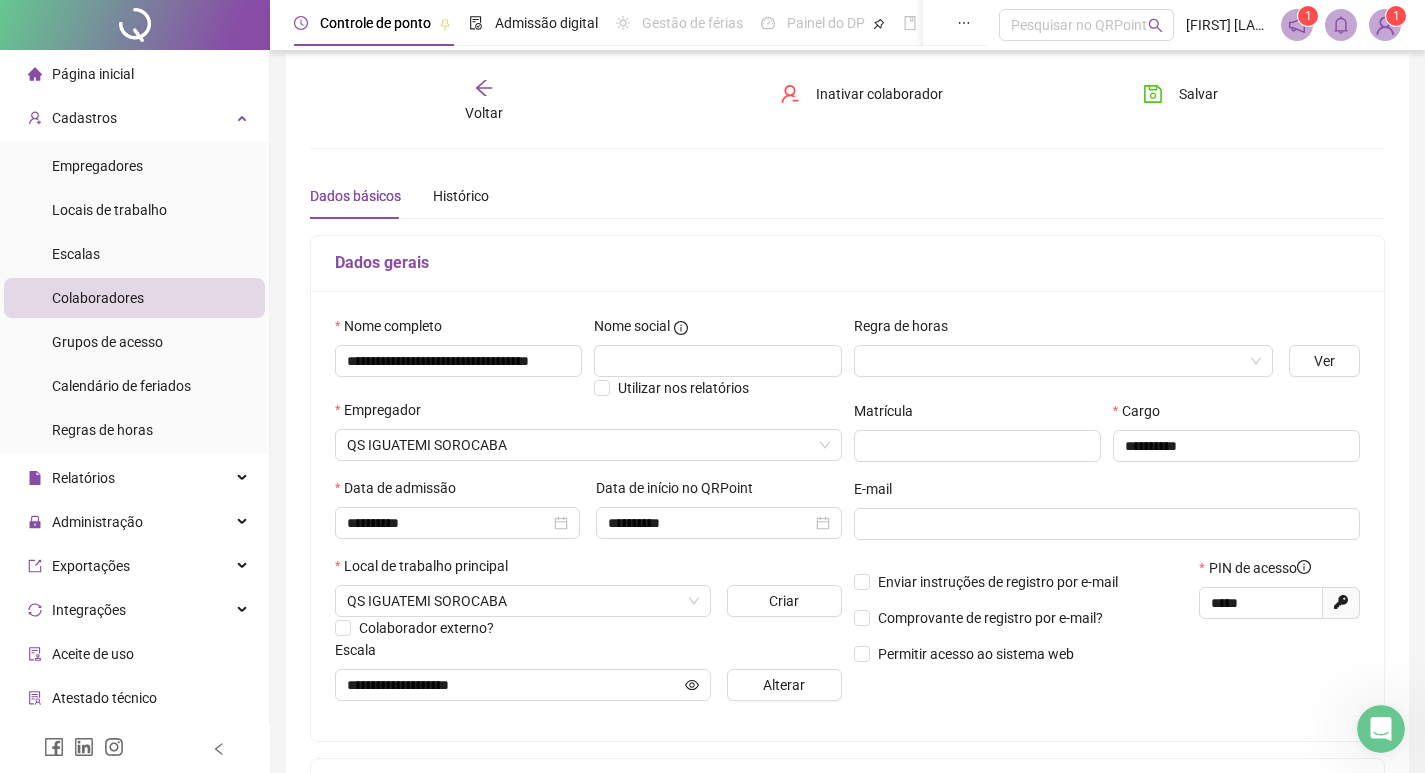 scroll, scrollTop: 0, scrollLeft: 0, axis: both 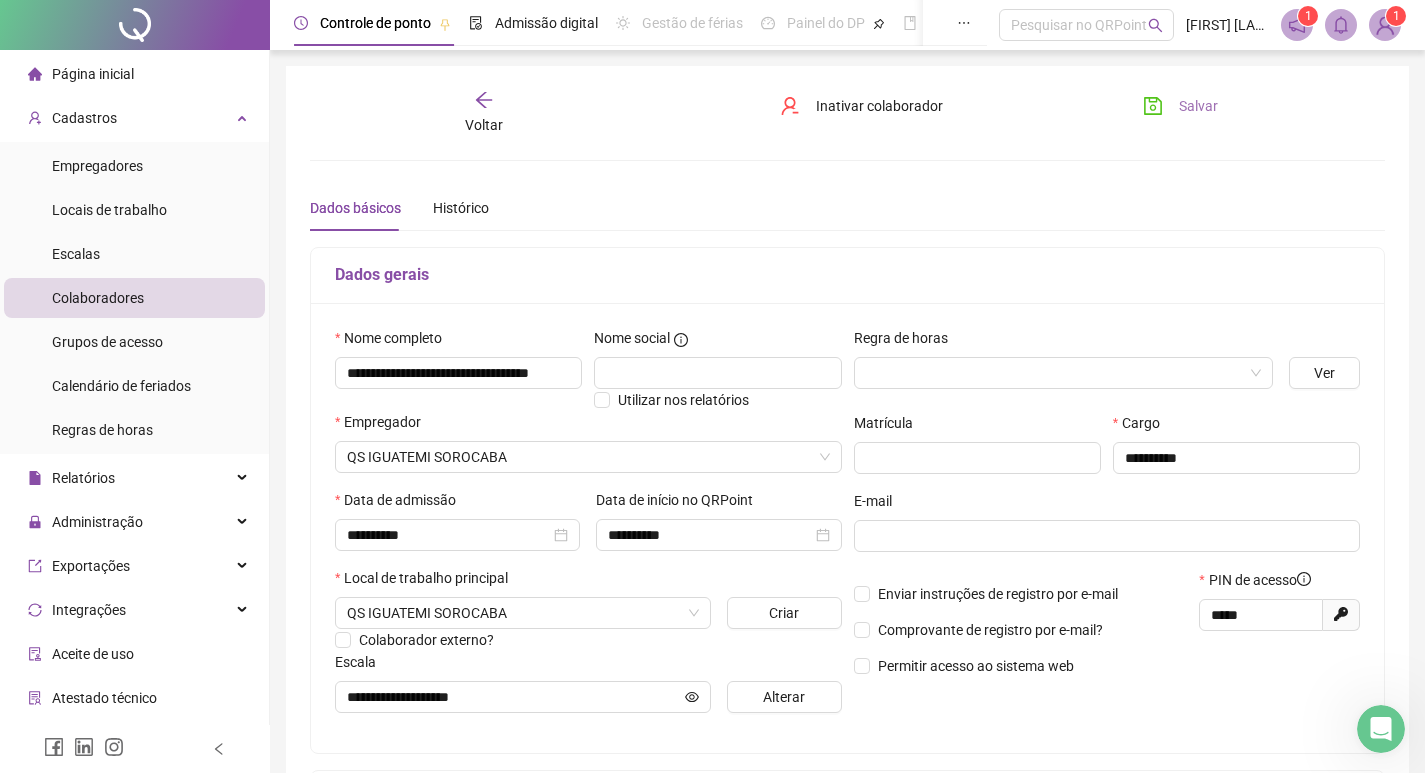 type on "**********" 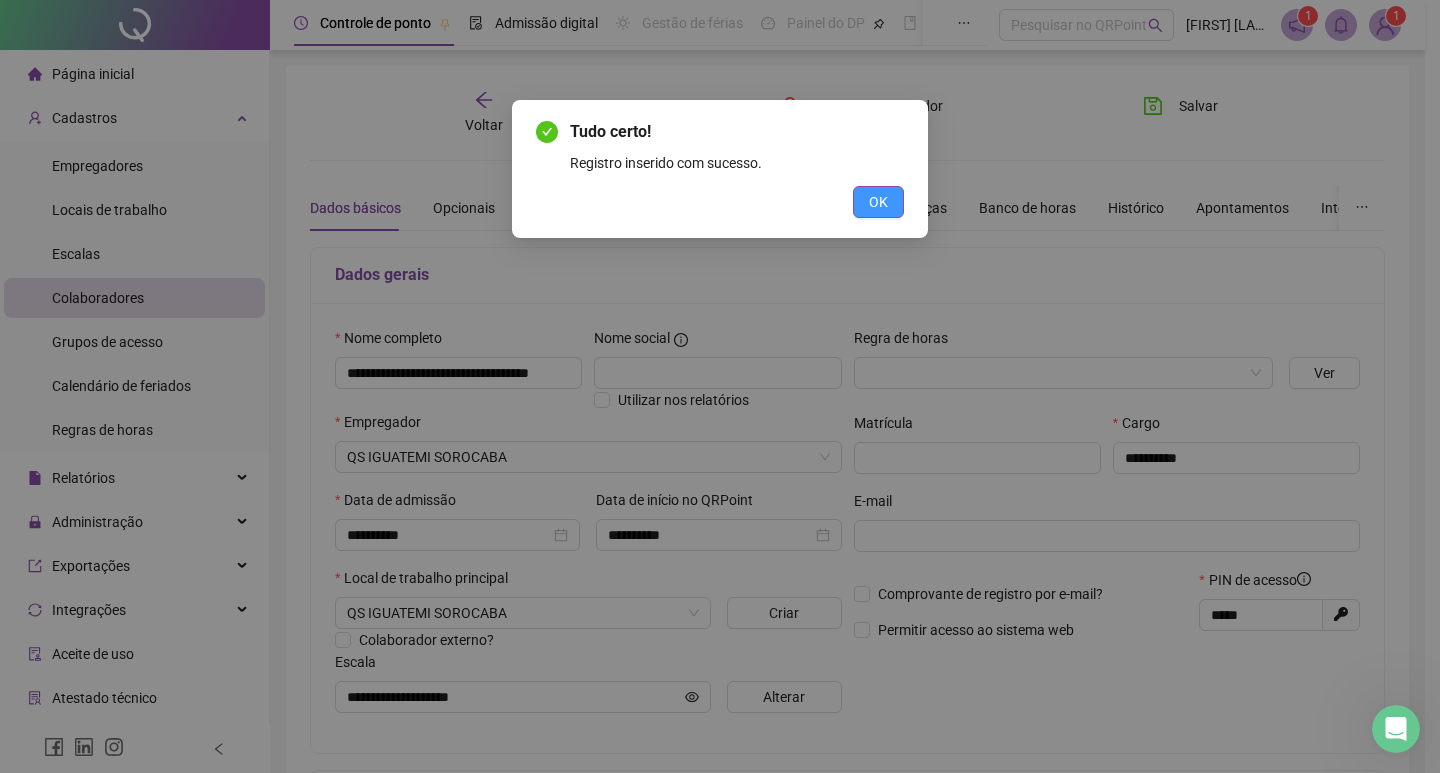 click on "OK" at bounding box center (878, 202) 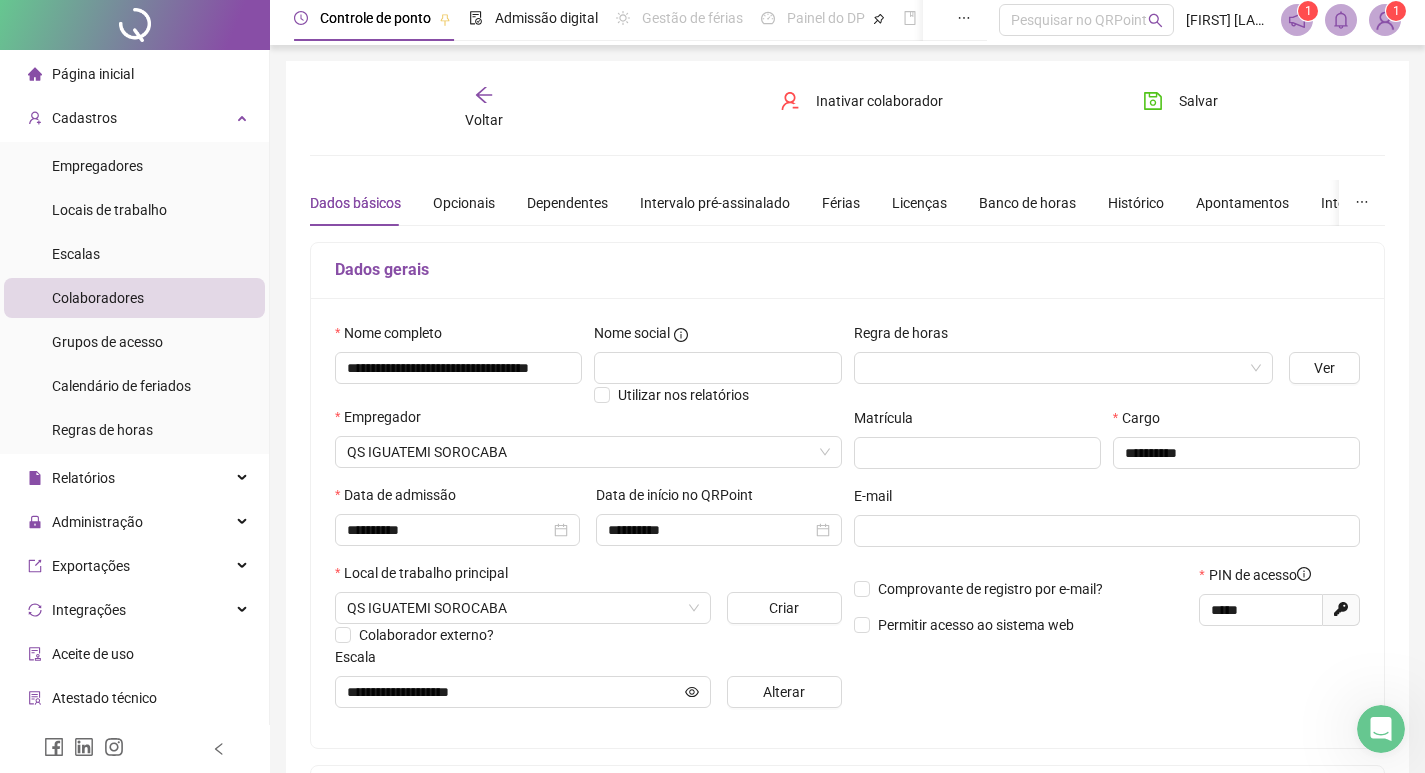 scroll, scrollTop: 0, scrollLeft: 0, axis: both 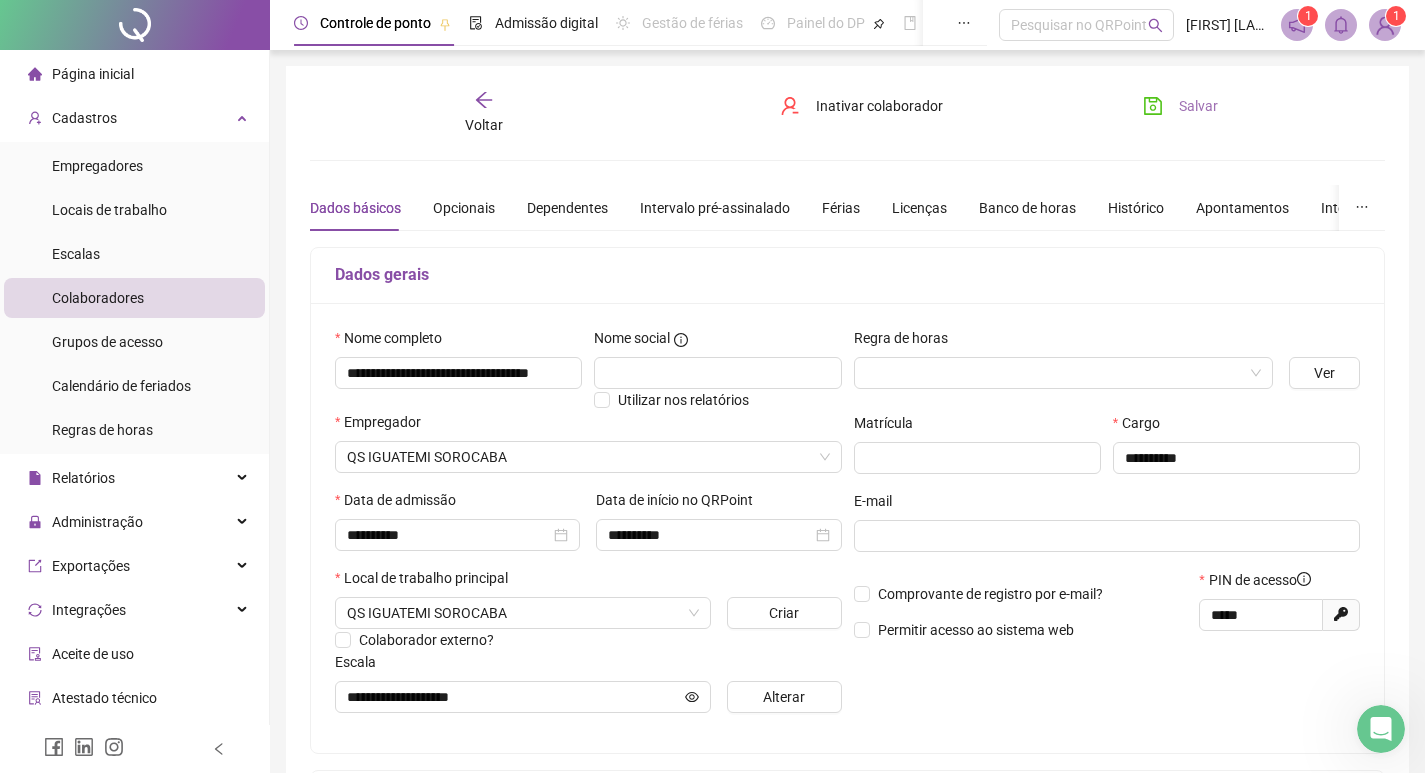 click on "Salvar" at bounding box center (1198, 106) 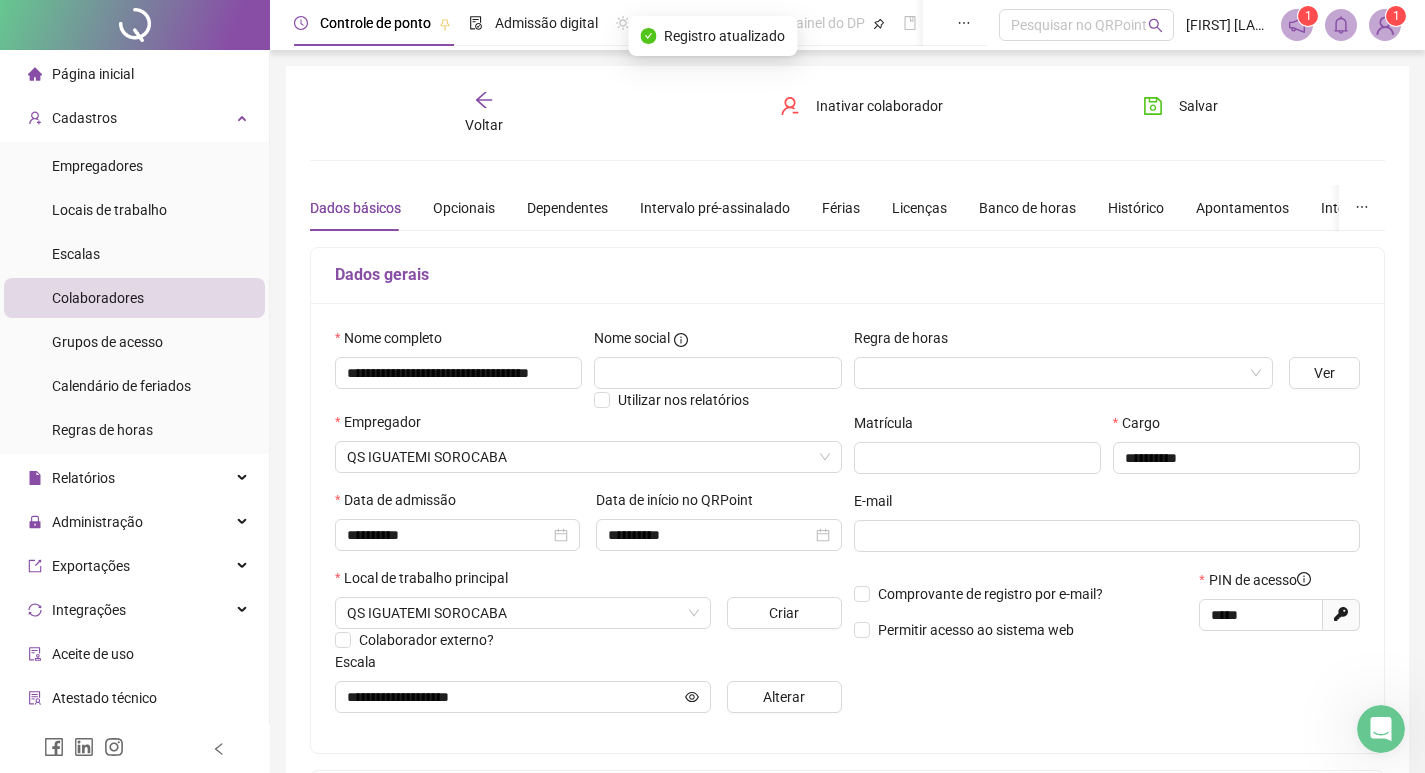 click on "Voltar" at bounding box center (484, 113) 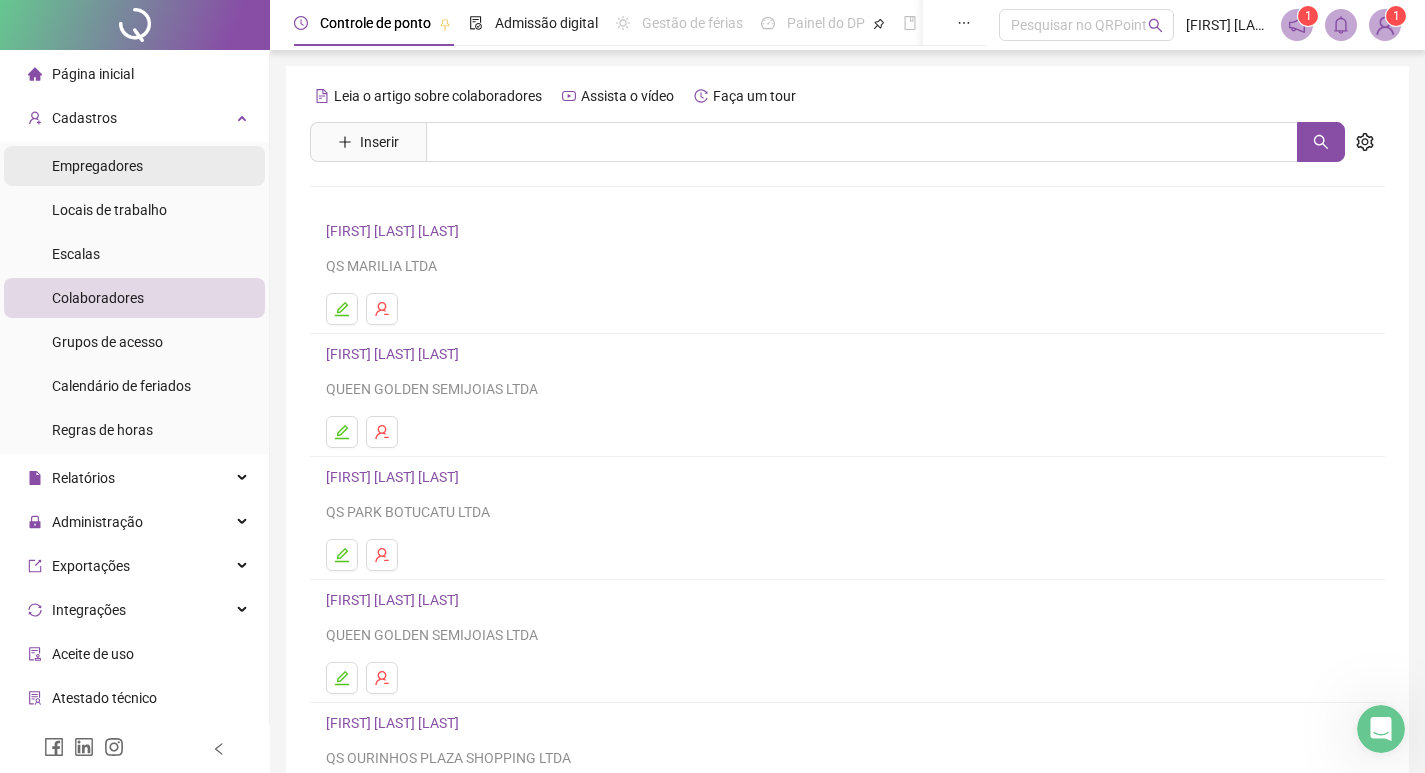click on "Empregadores" at bounding box center [97, 166] 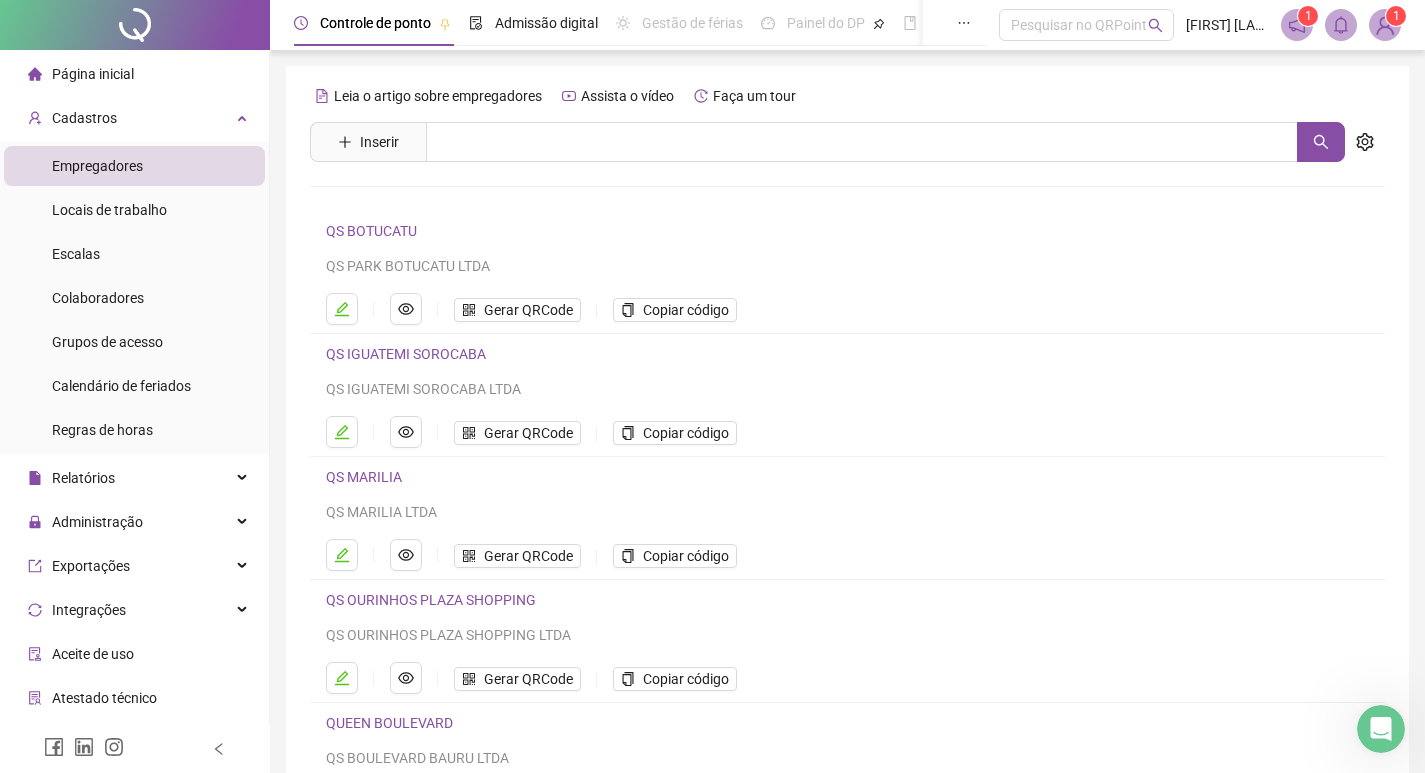 click on "QS IGUATEMI SOROCABA" at bounding box center [406, 354] 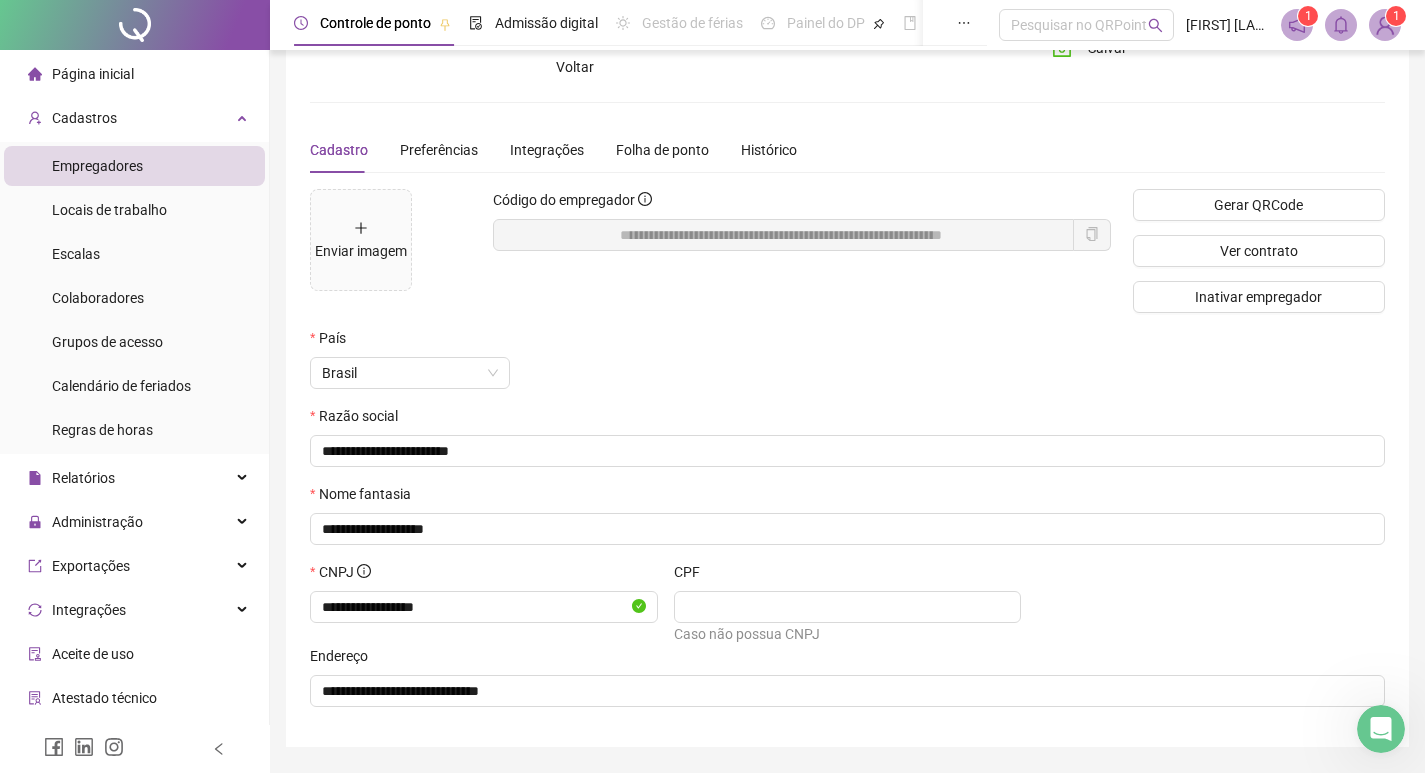 scroll, scrollTop: 0, scrollLeft: 0, axis: both 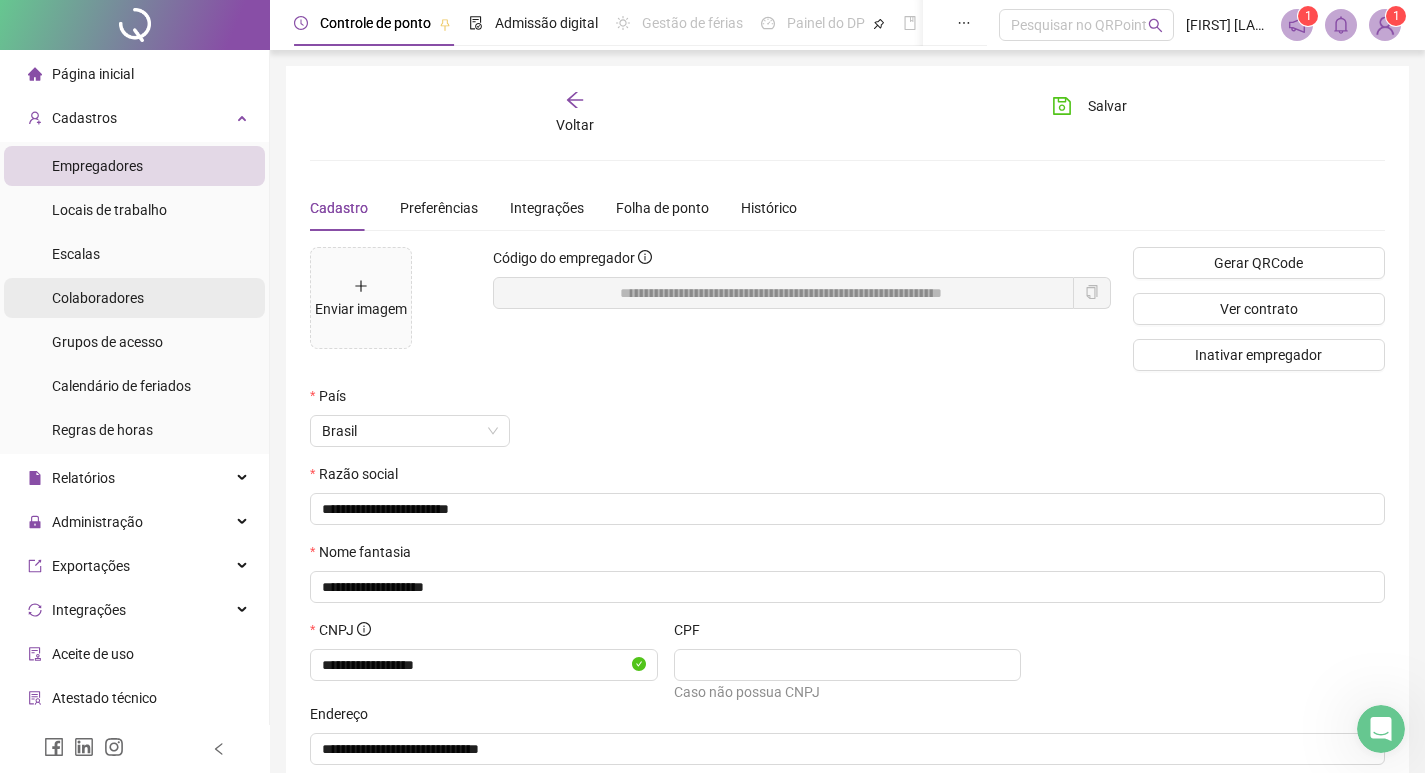 click on "Colaboradores" at bounding box center (98, 298) 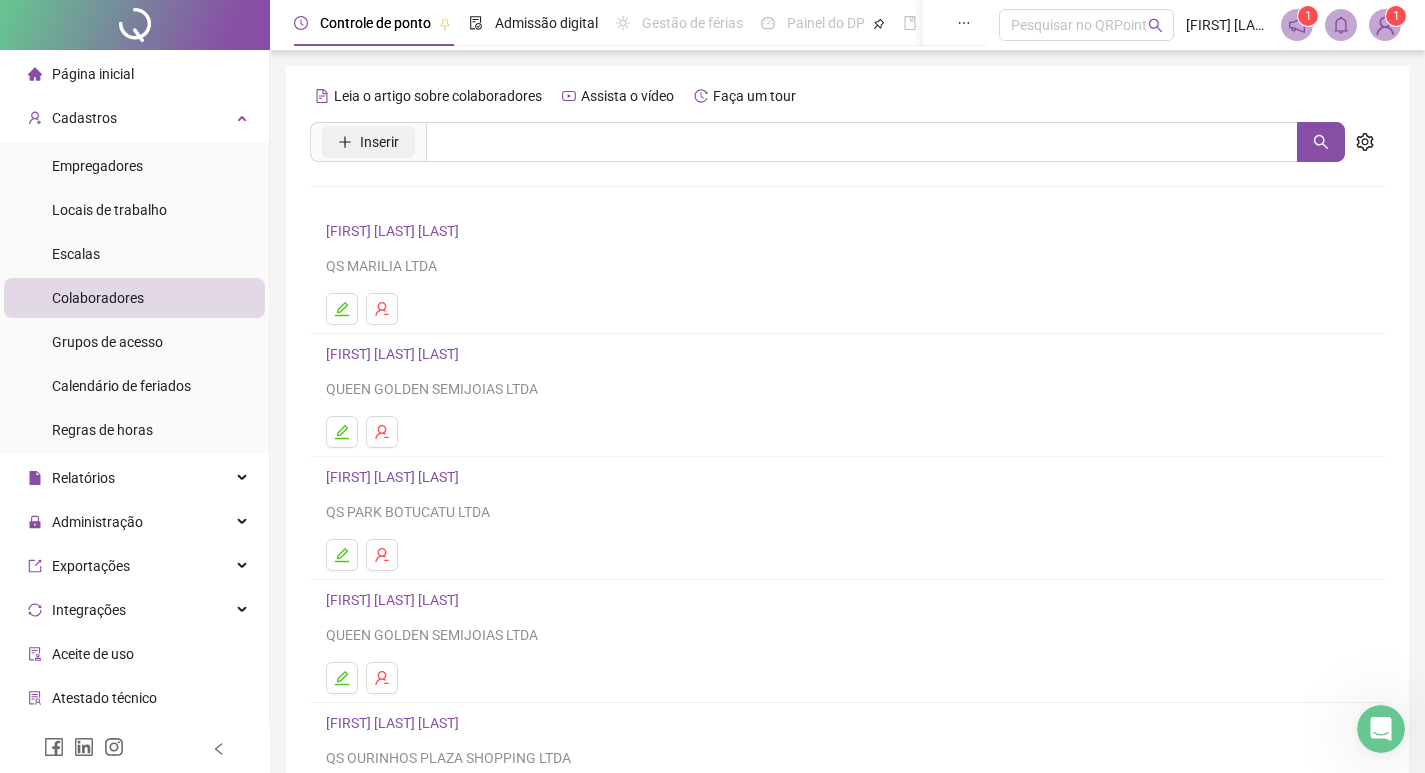 click on "Inserir" at bounding box center [368, 142] 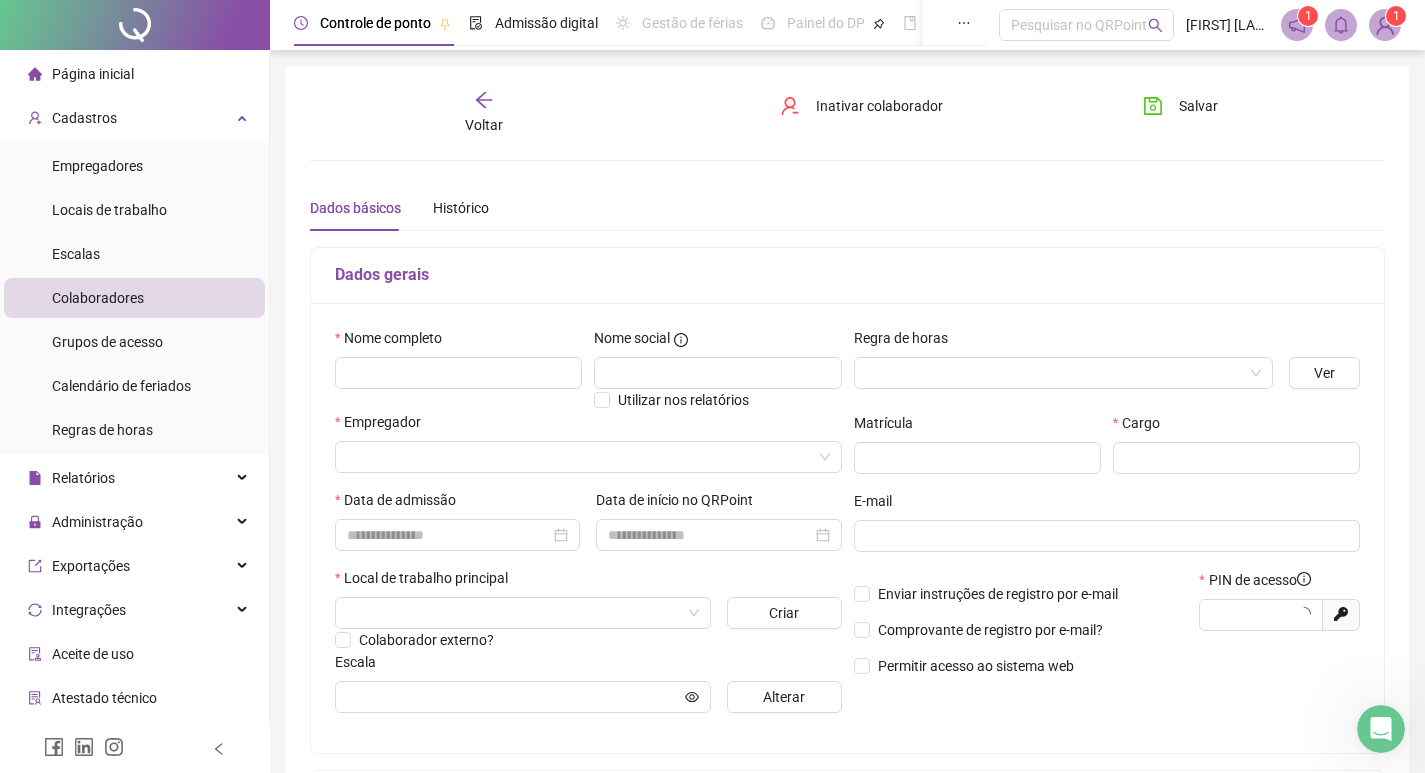 type on "*****" 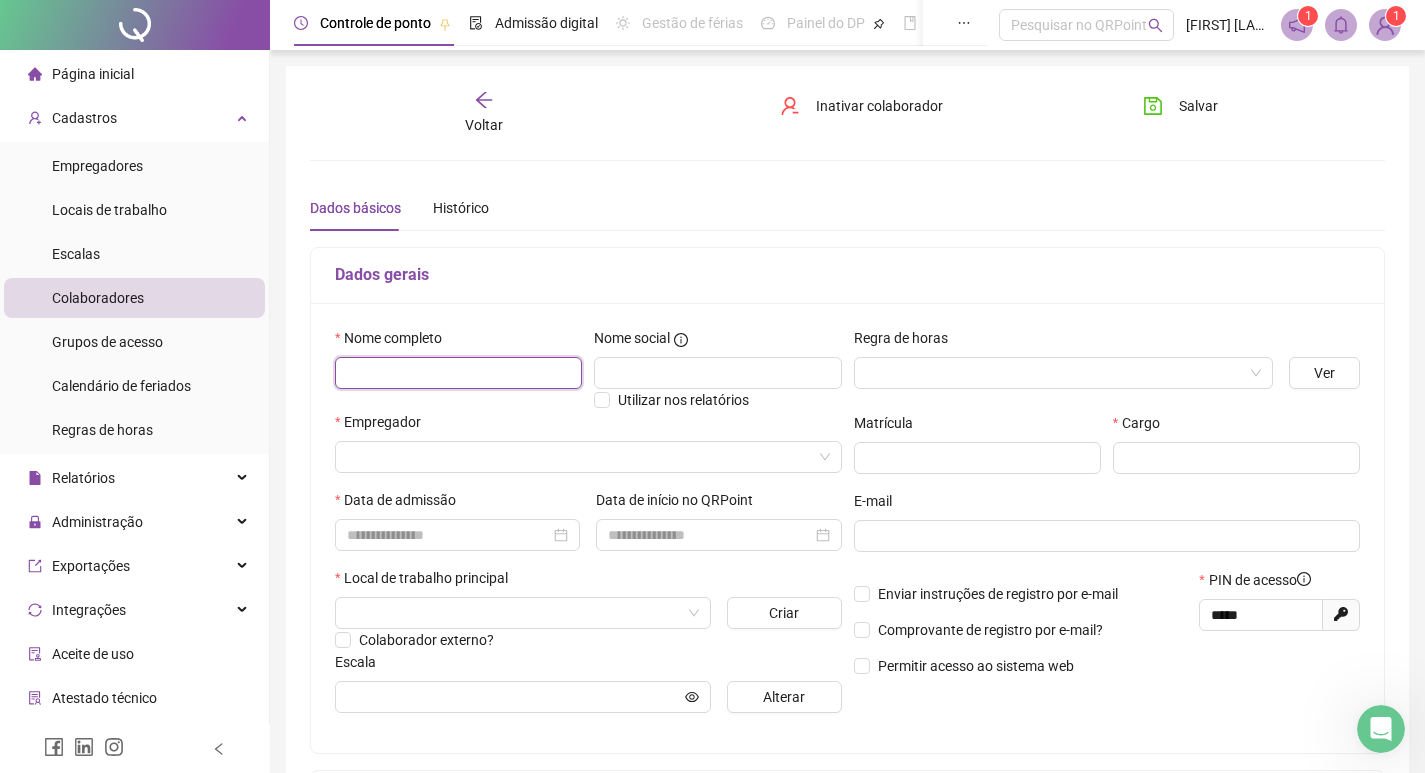 click at bounding box center [458, 373] 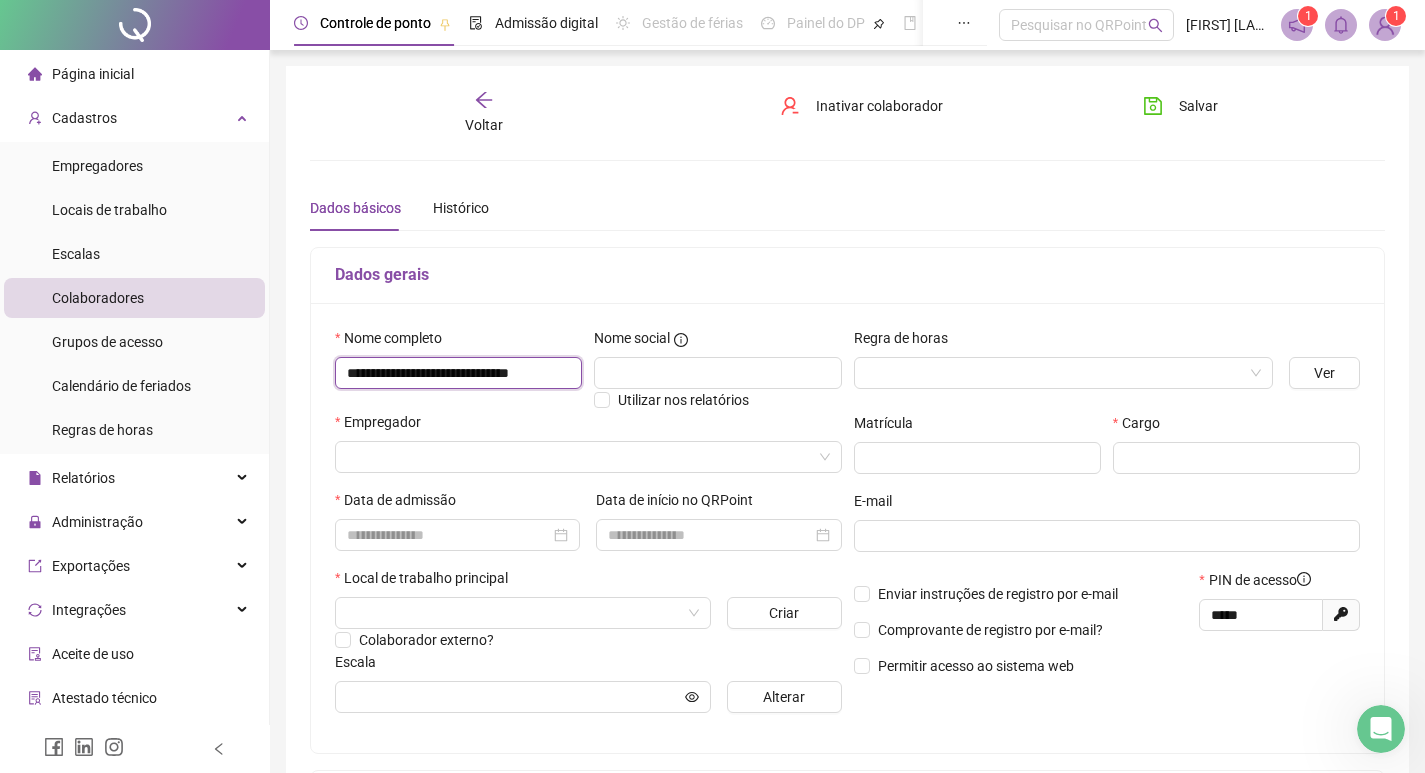 scroll, scrollTop: 0, scrollLeft: 3, axis: horizontal 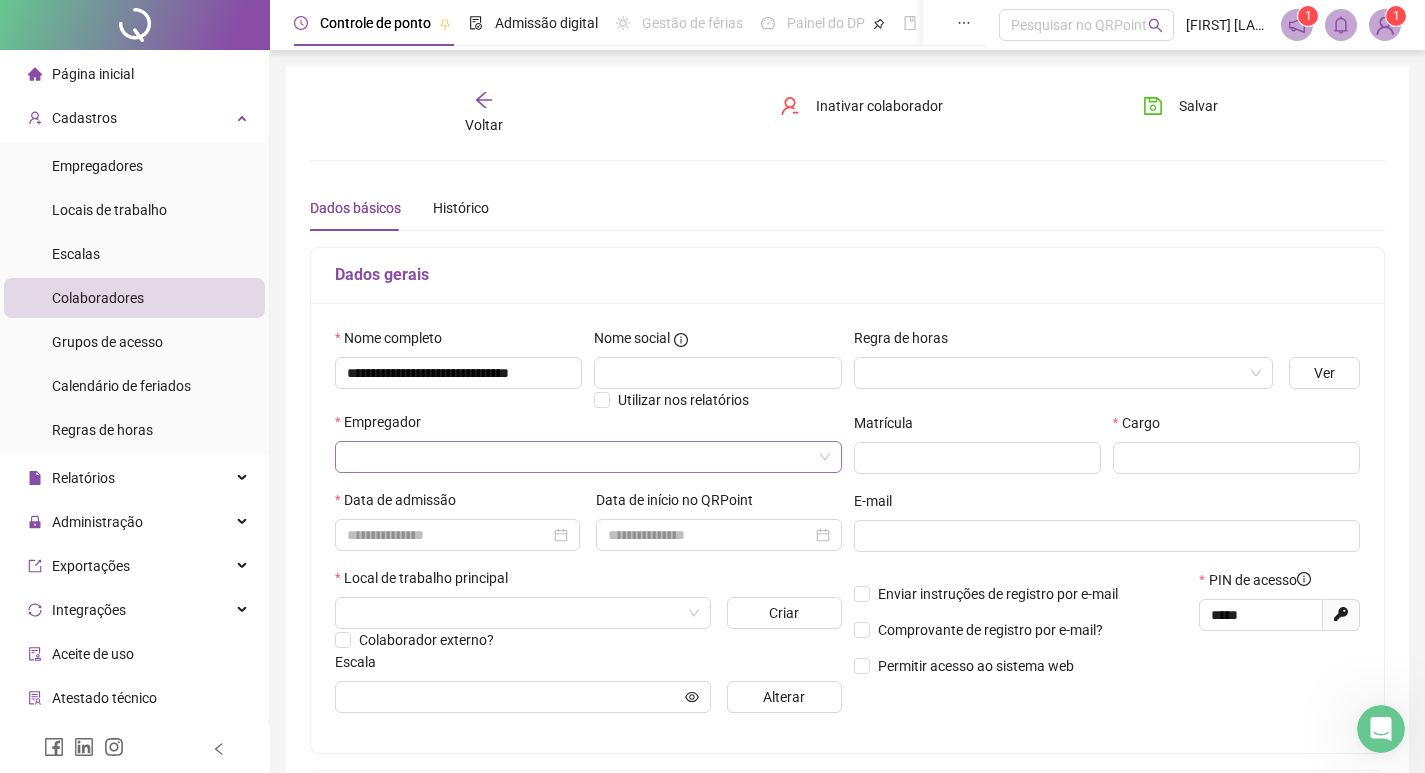 click at bounding box center (579, 457) 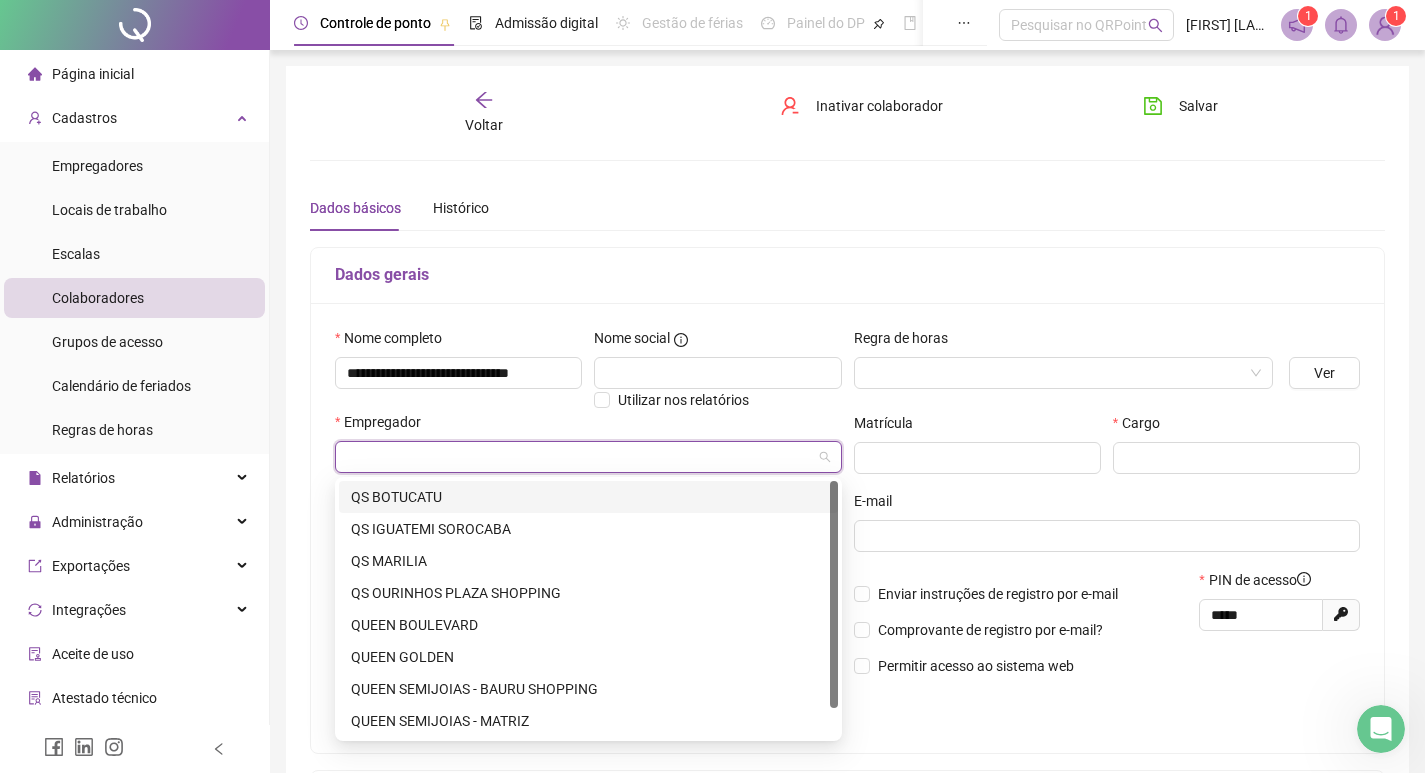 scroll, scrollTop: 0, scrollLeft: 0, axis: both 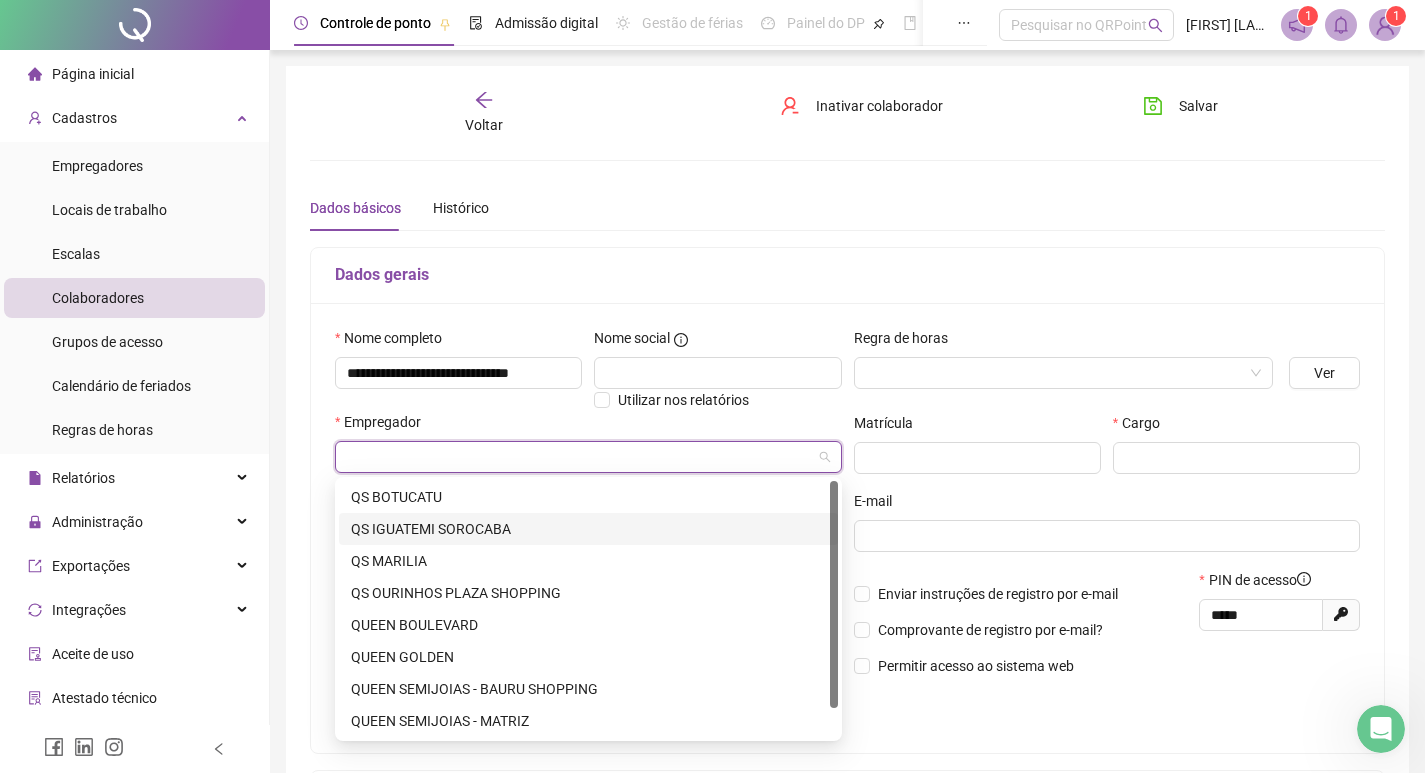 click on "QS IGUATEMI SOROCABA" at bounding box center [588, 529] 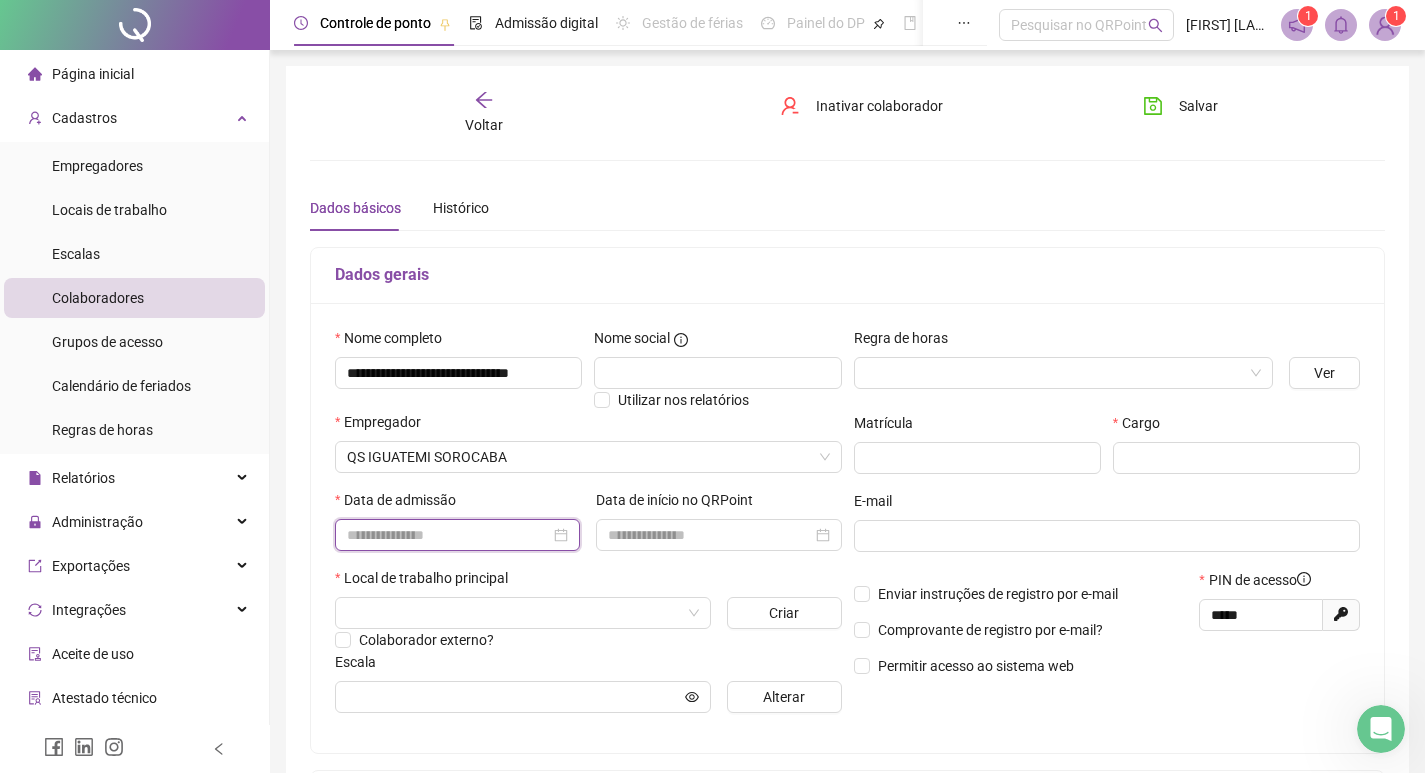 click at bounding box center (448, 535) 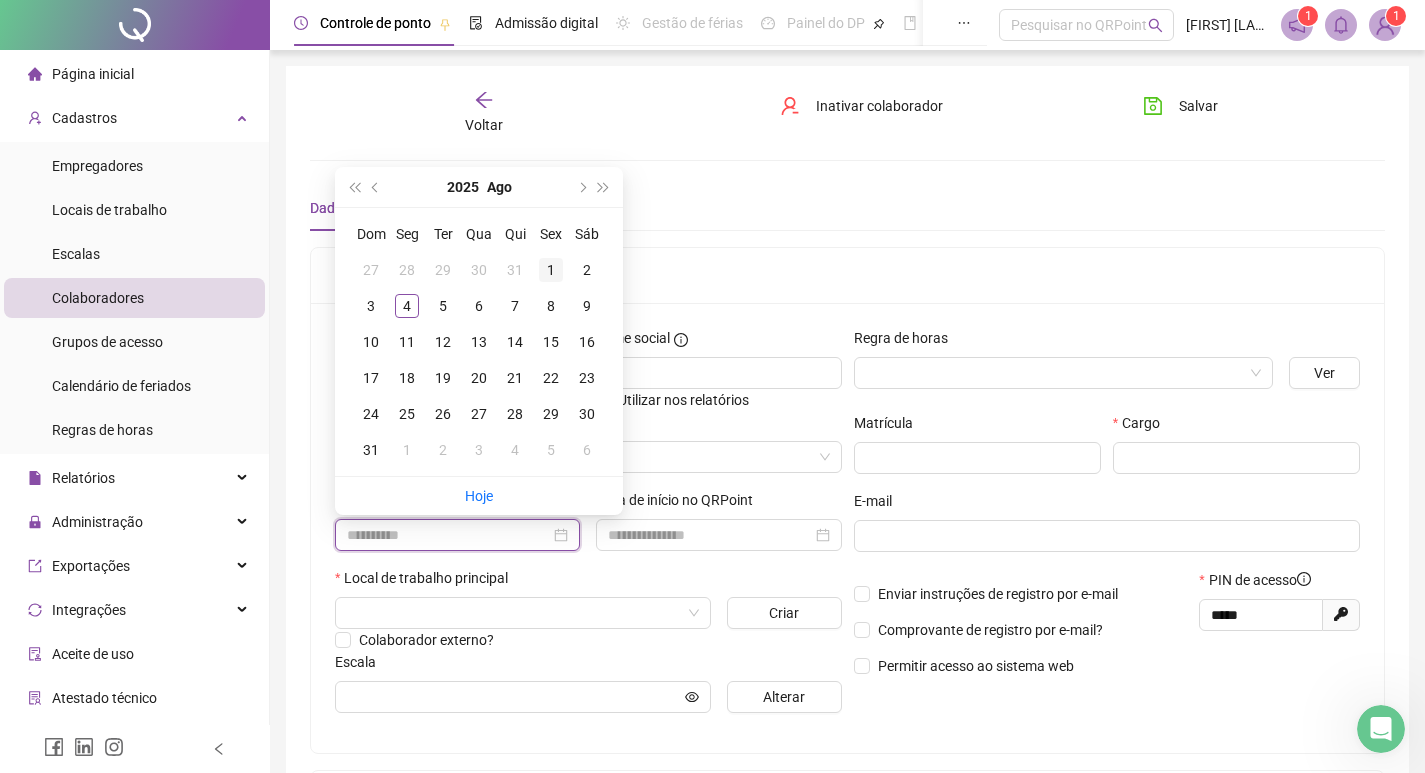 type on "**********" 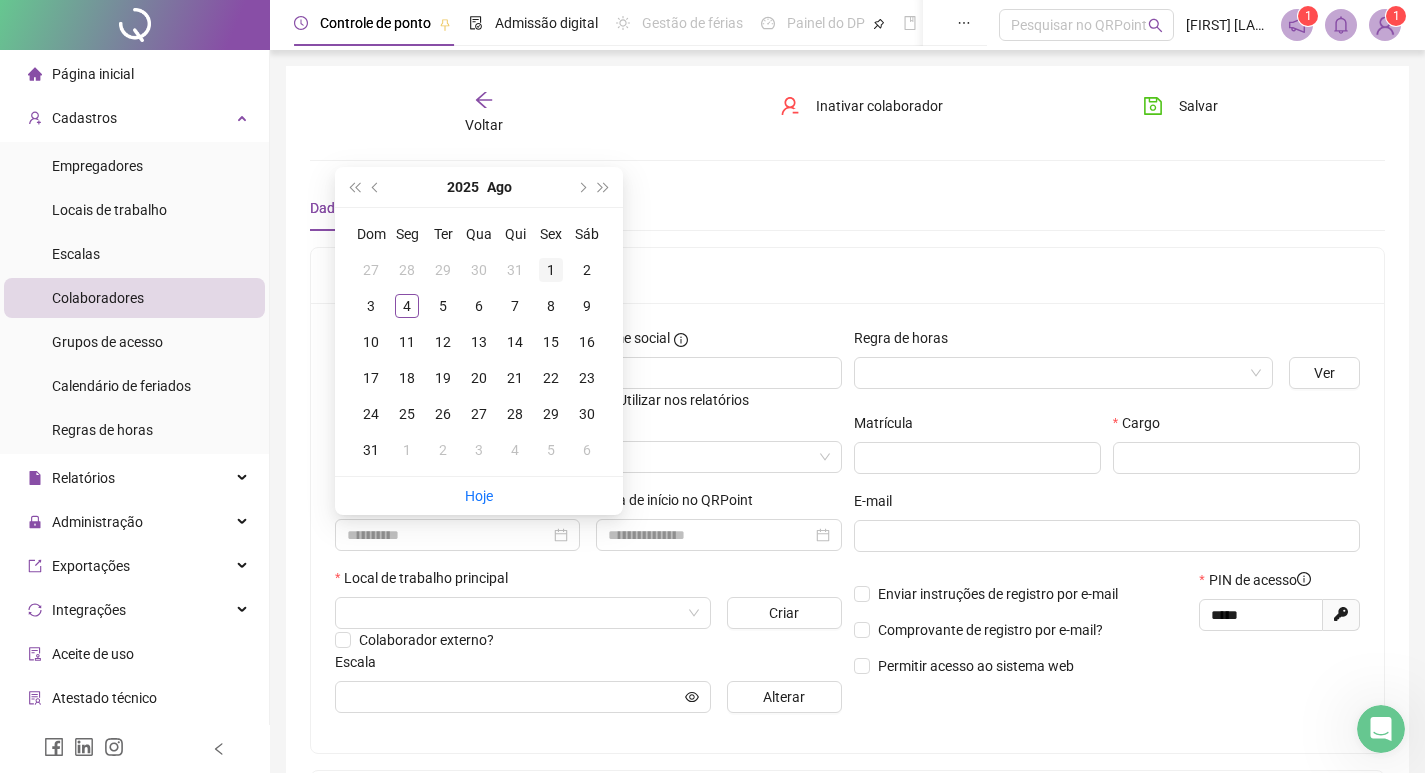 click on "1" at bounding box center (551, 270) 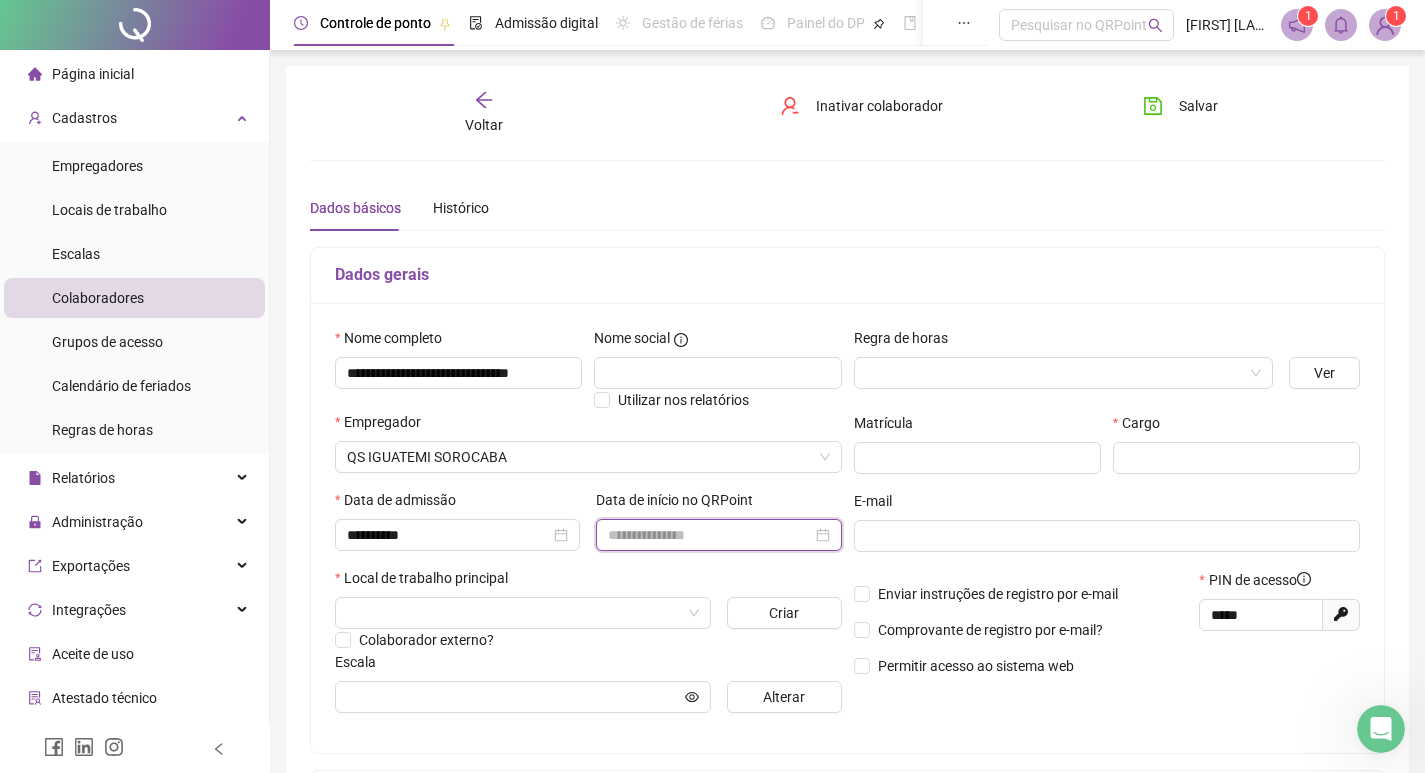 click at bounding box center [709, 535] 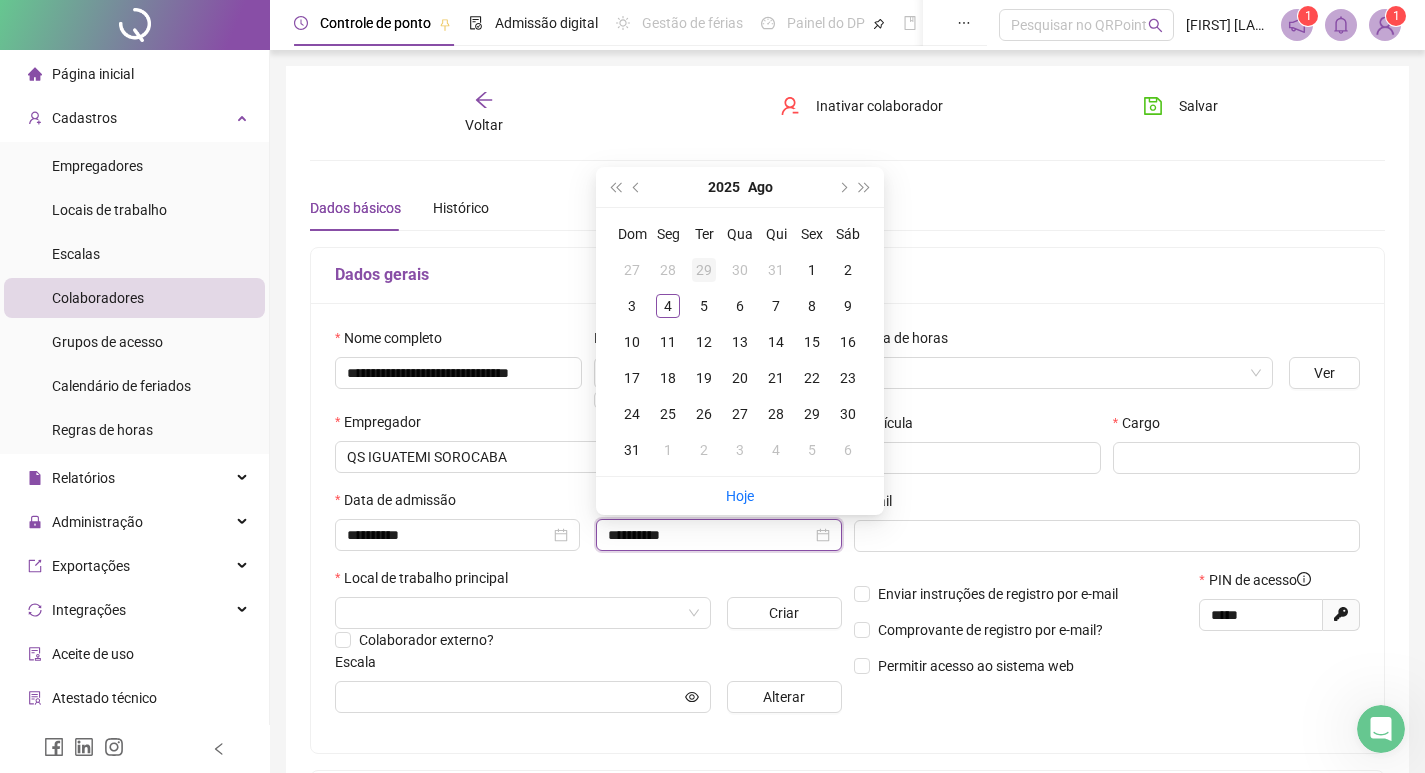 type on "**********" 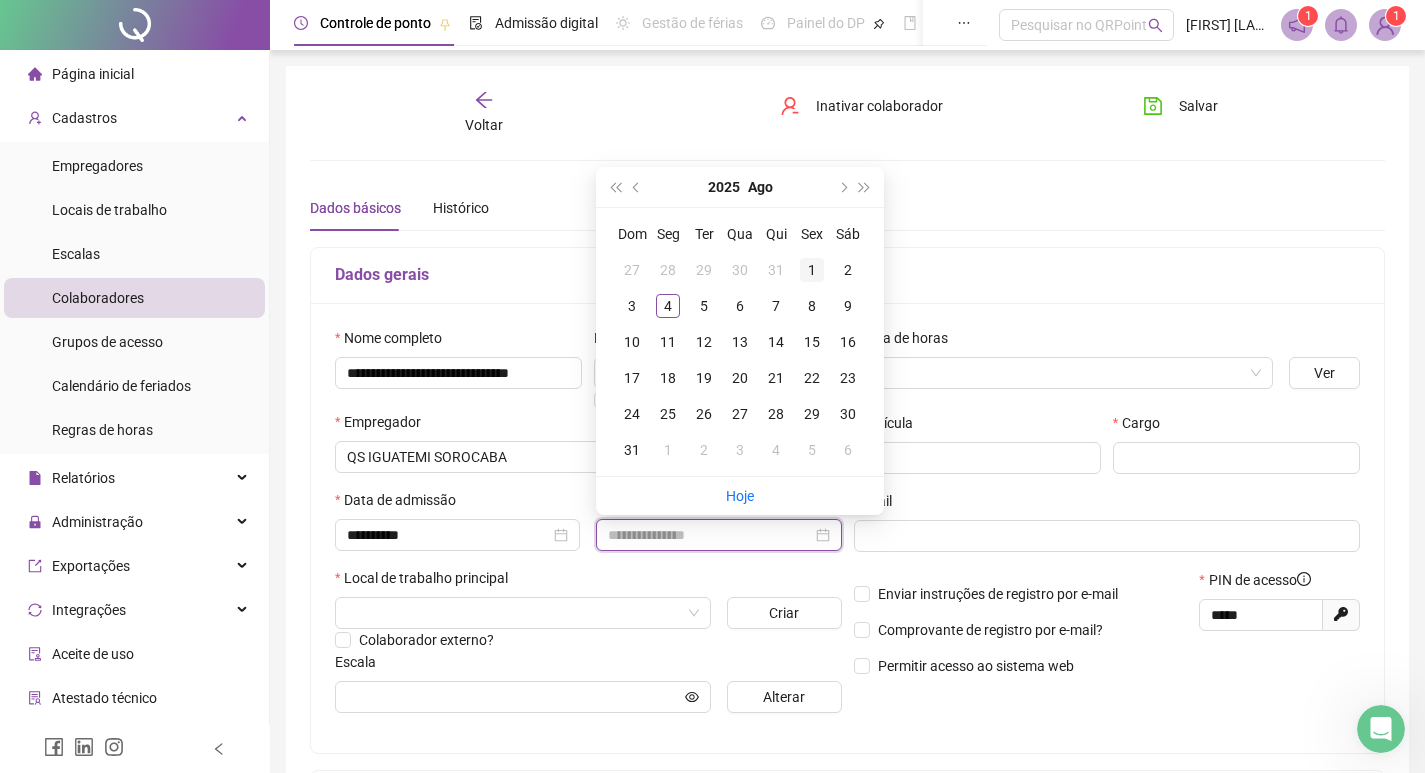 type on "**********" 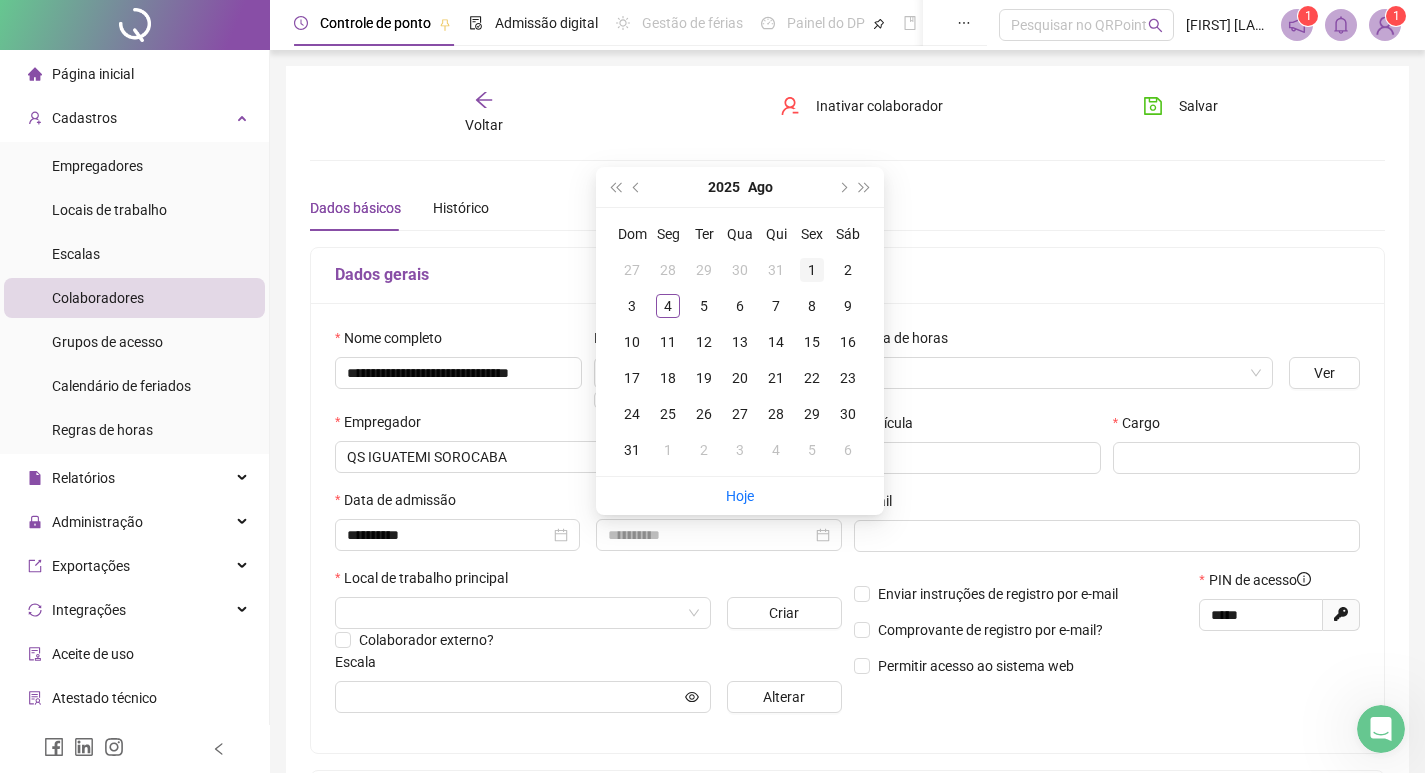 click on "1" at bounding box center [812, 270] 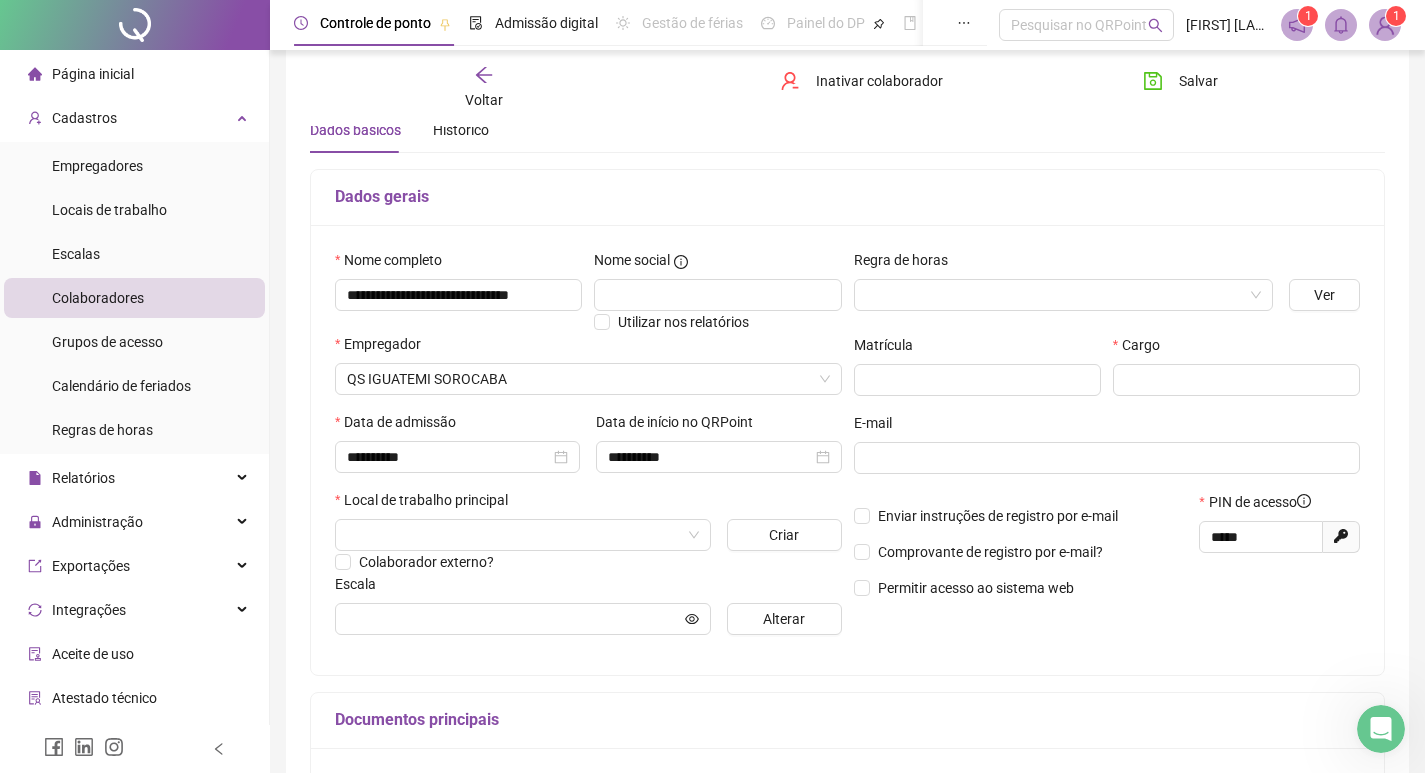 scroll, scrollTop: 0, scrollLeft: 0, axis: both 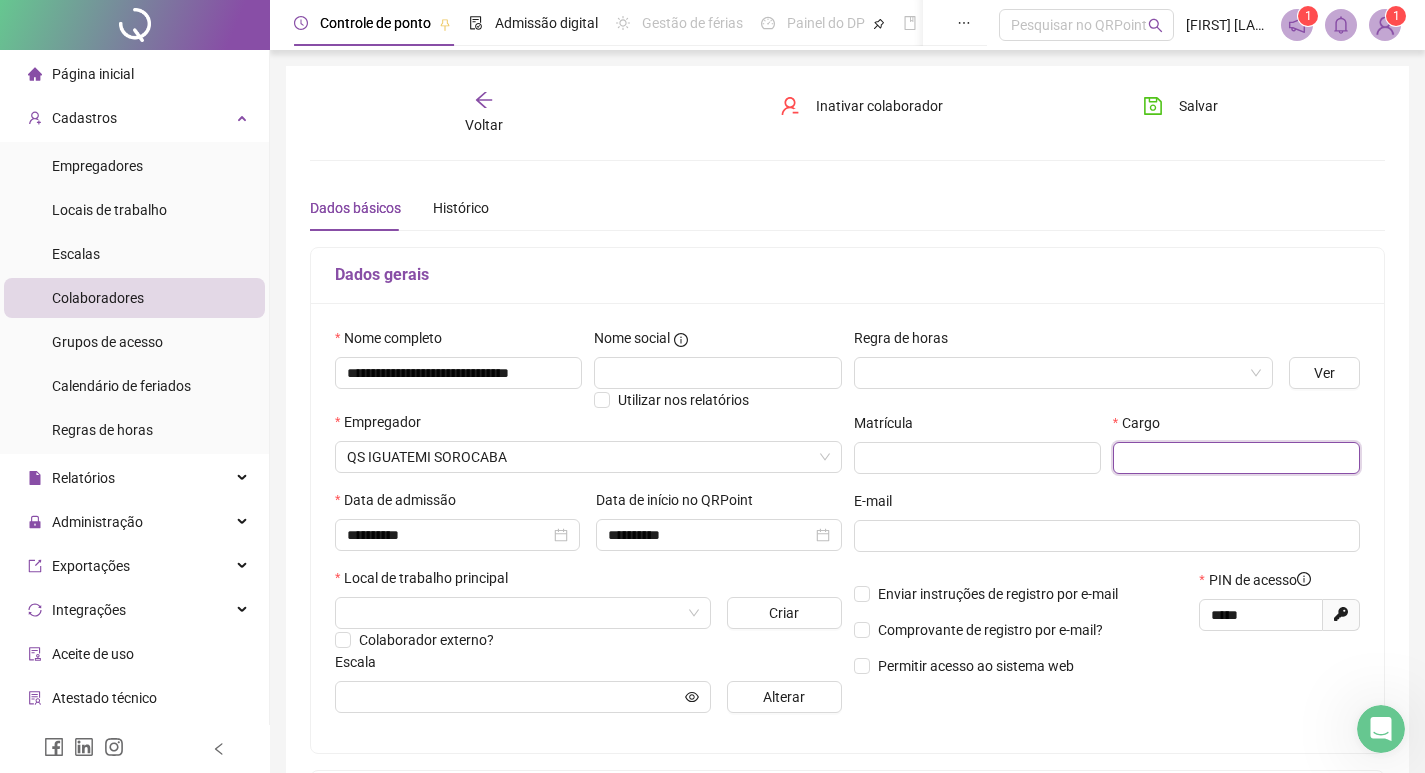 click at bounding box center (1236, 458) 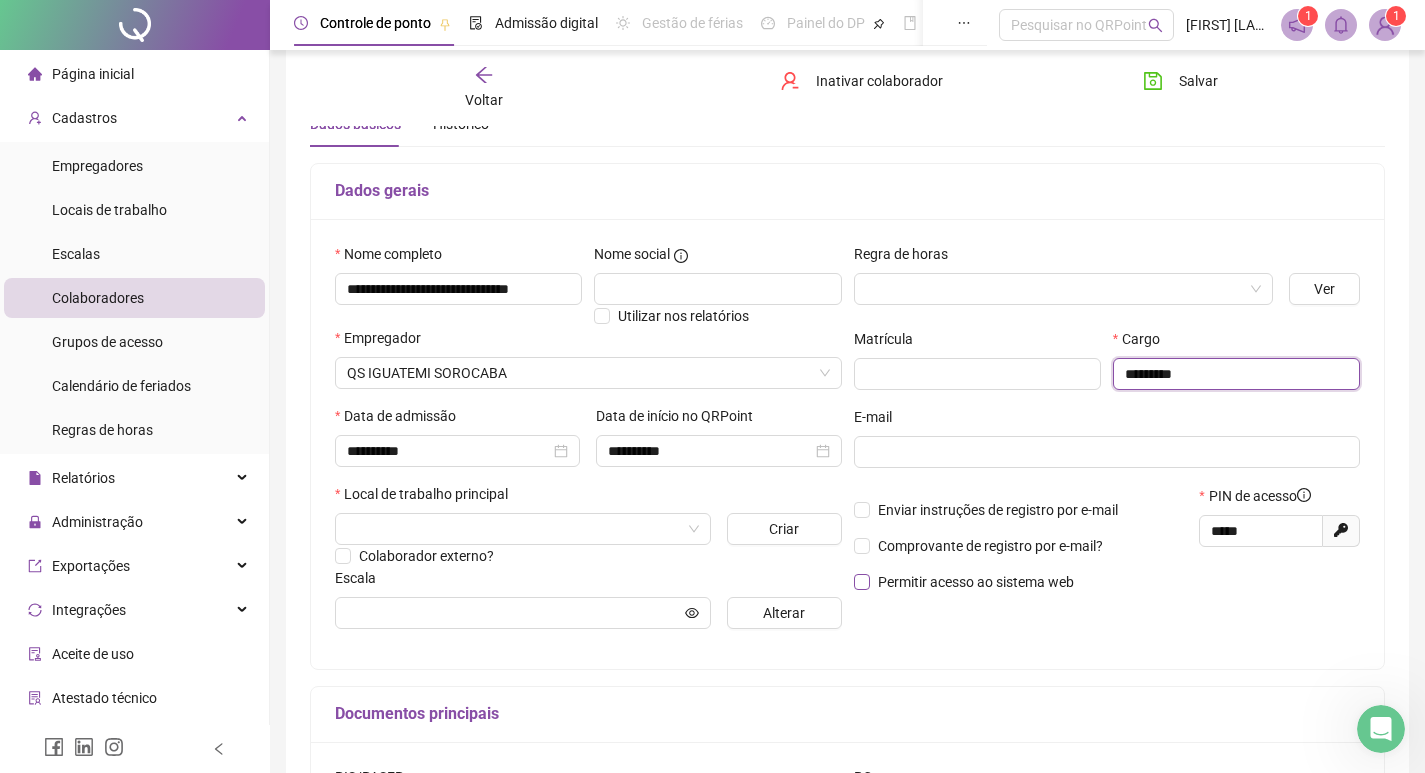scroll, scrollTop: 200, scrollLeft: 0, axis: vertical 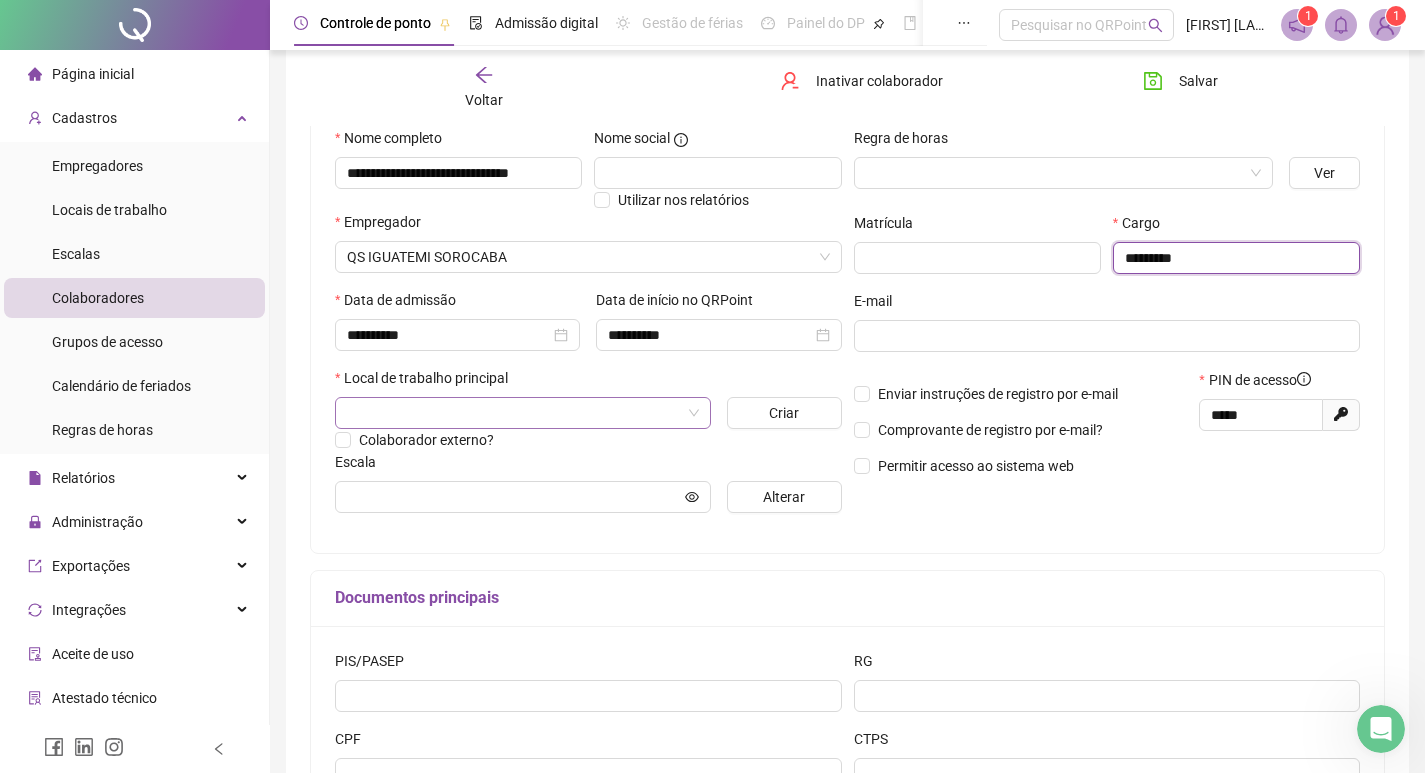 type on "*********" 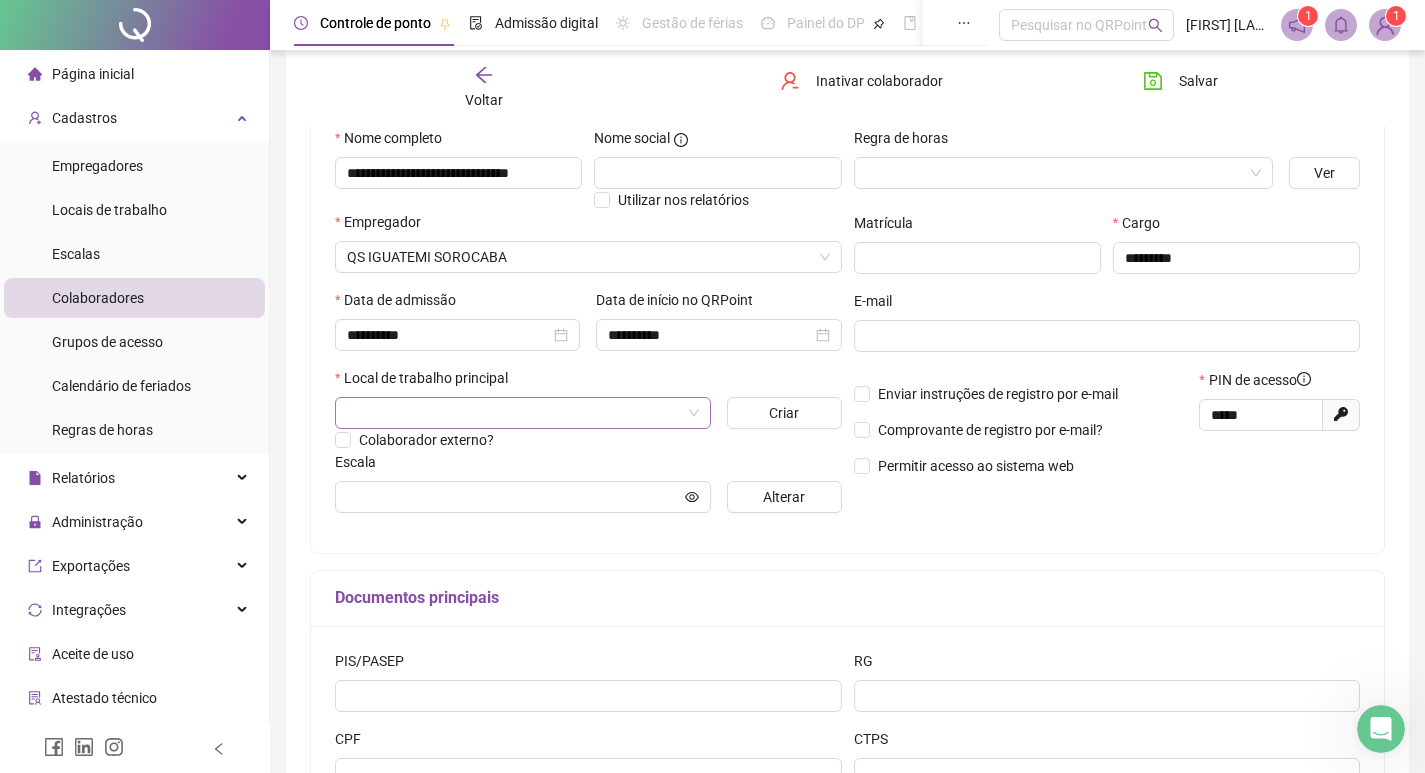 click at bounding box center (514, 413) 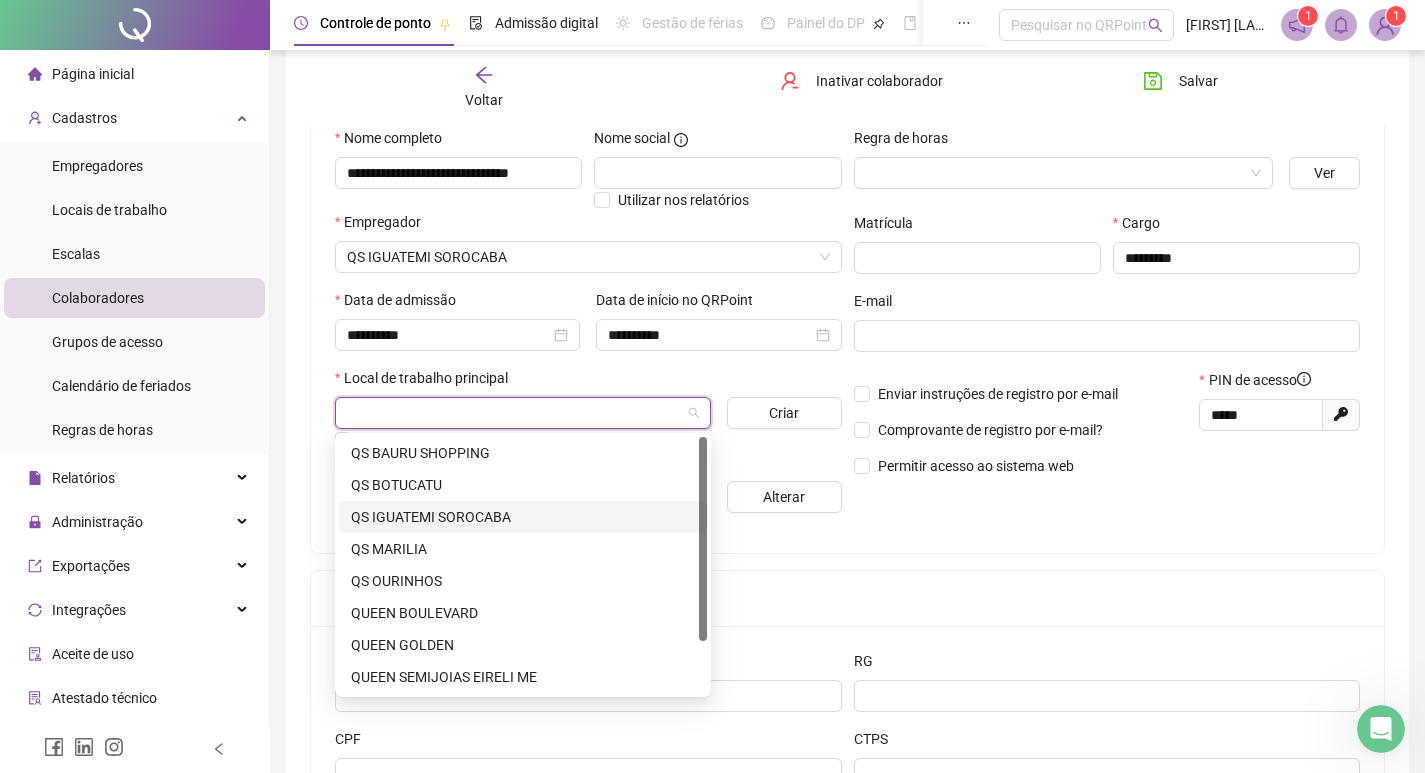 click on "QS IGUATEMI SOROCABA" at bounding box center (523, 517) 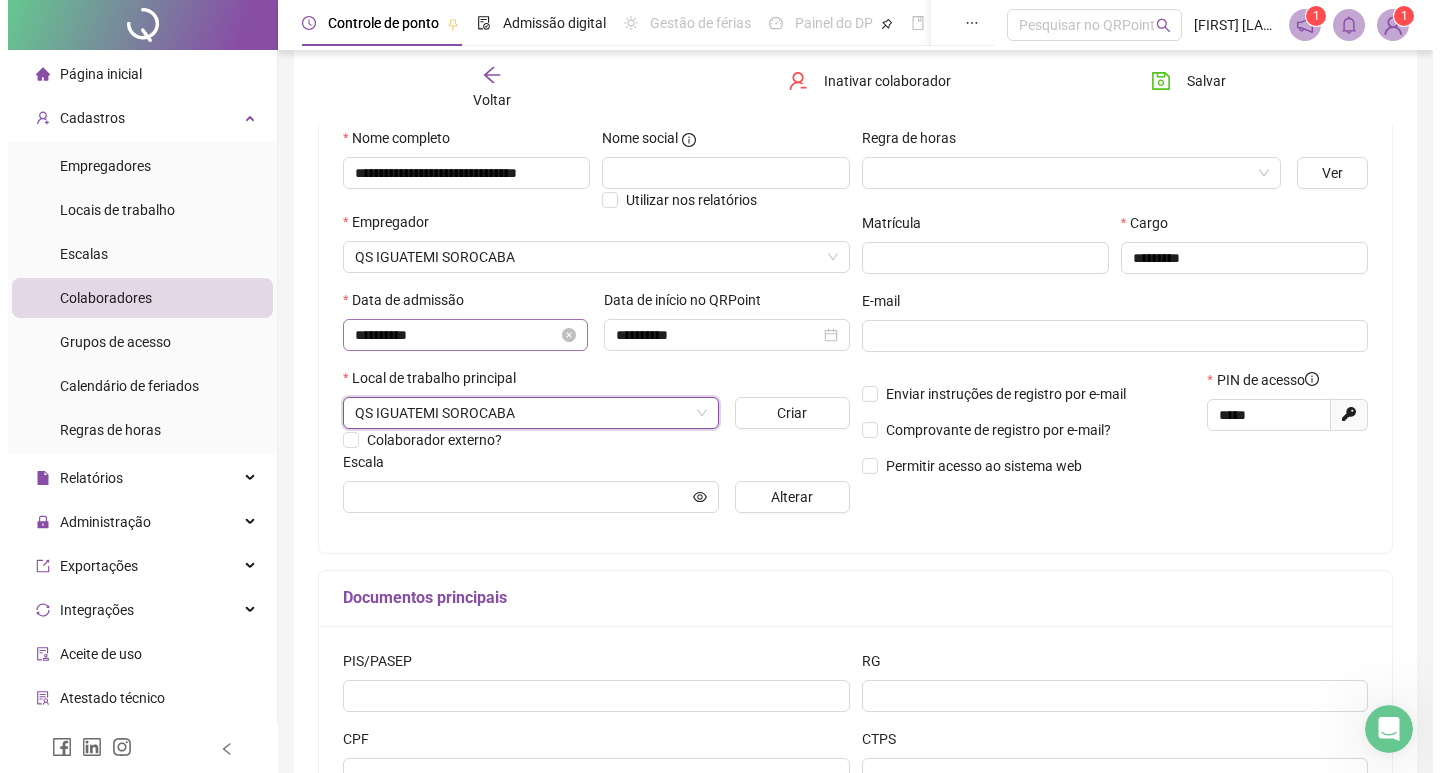 scroll, scrollTop: 368, scrollLeft: 0, axis: vertical 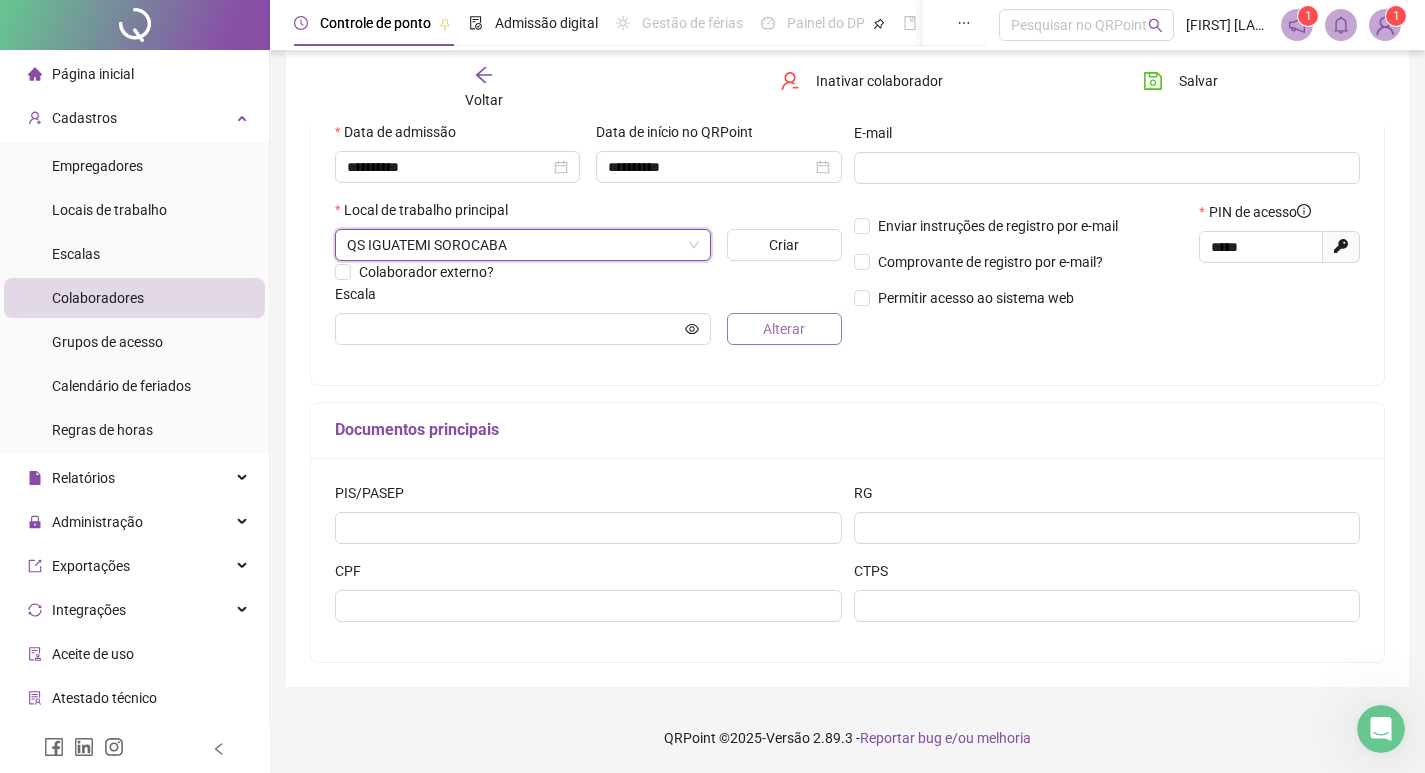 click on "Alterar" at bounding box center [784, 329] 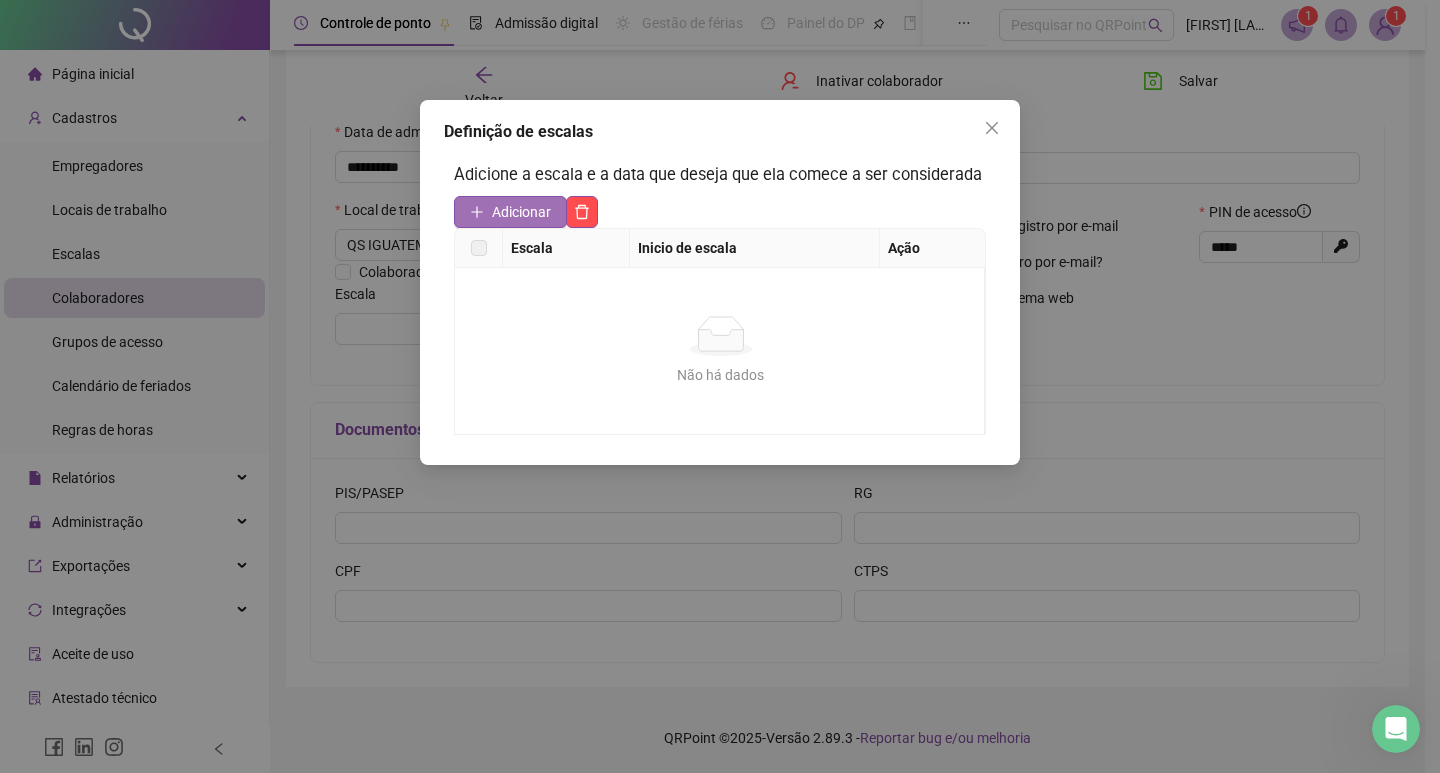 click on "Adicionar" at bounding box center (521, 212) 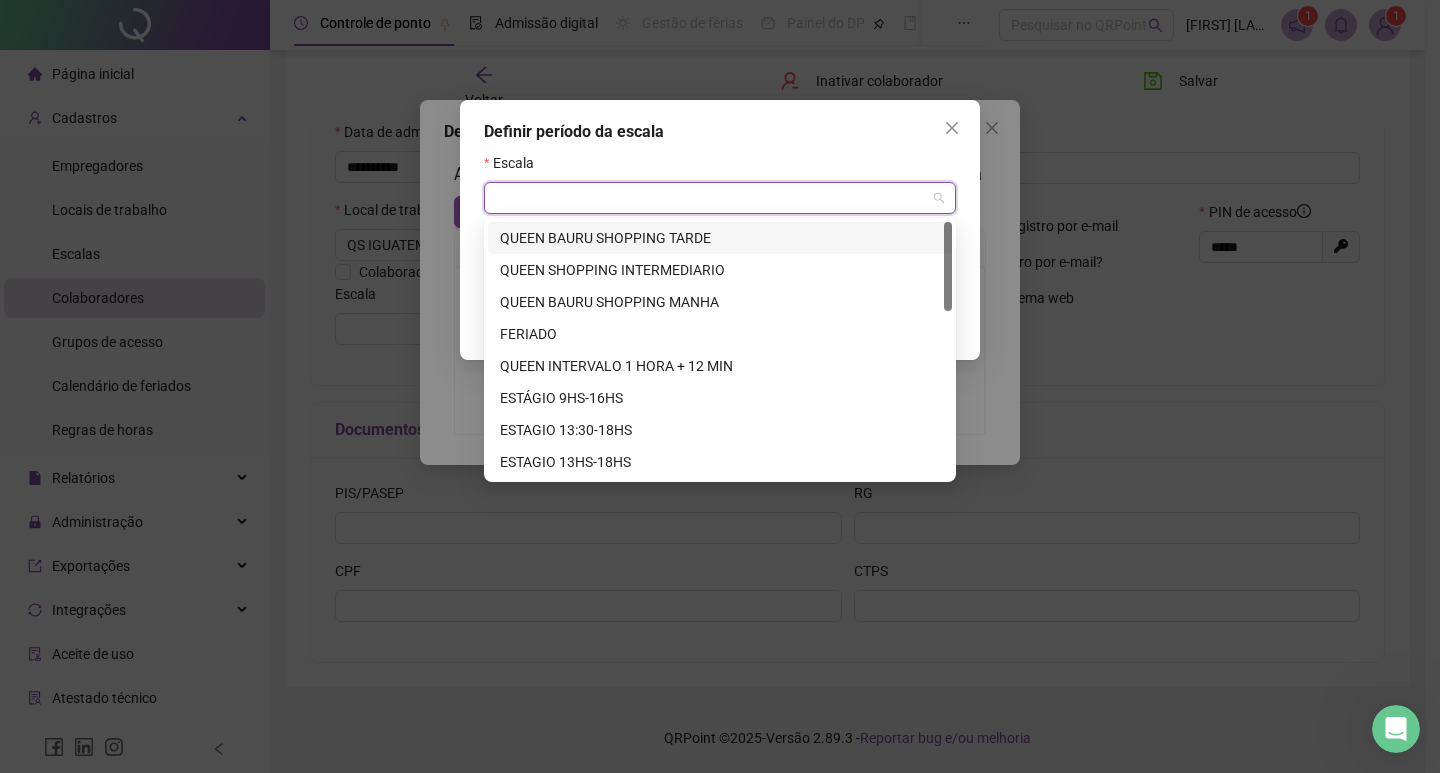 click at bounding box center (711, 198) 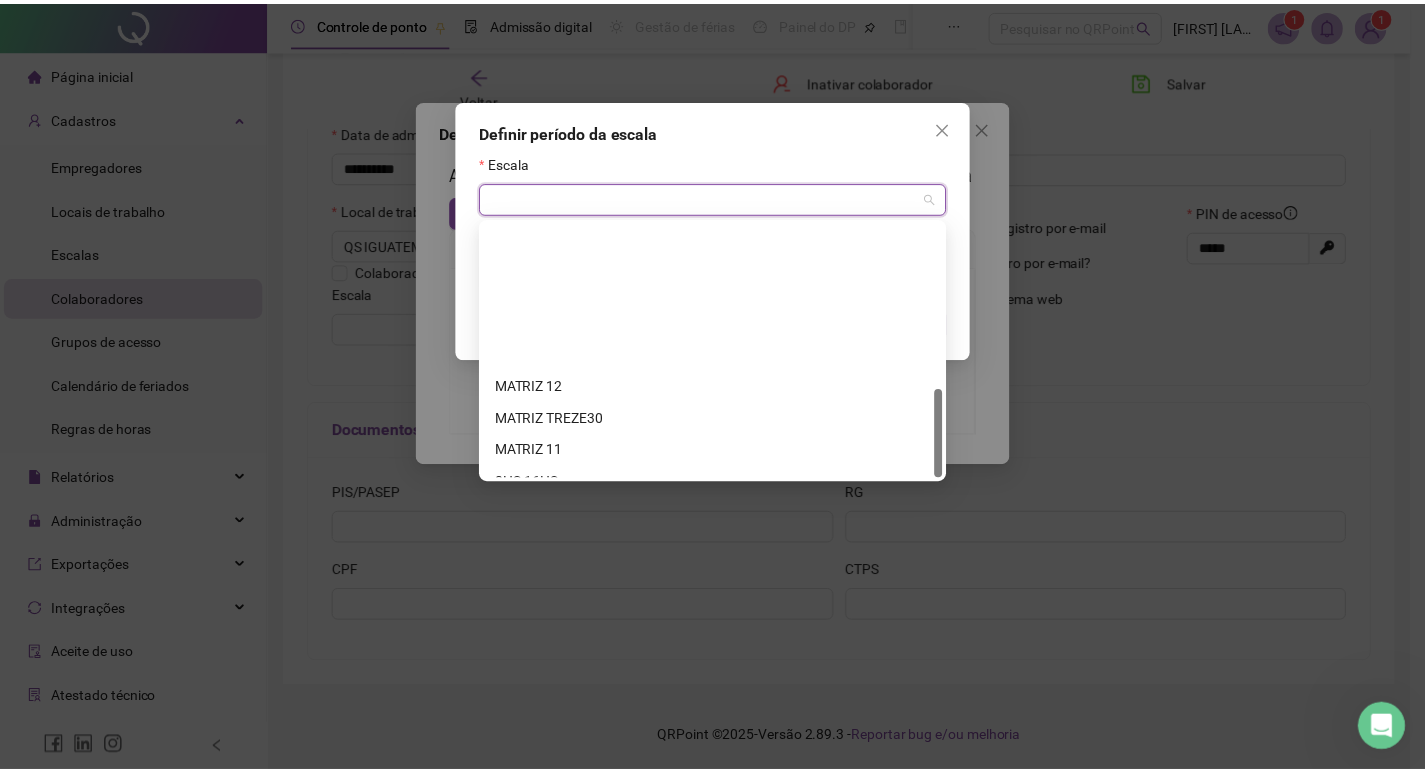 scroll, scrollTop: 480, scrollLeft: 0, axis: vertical 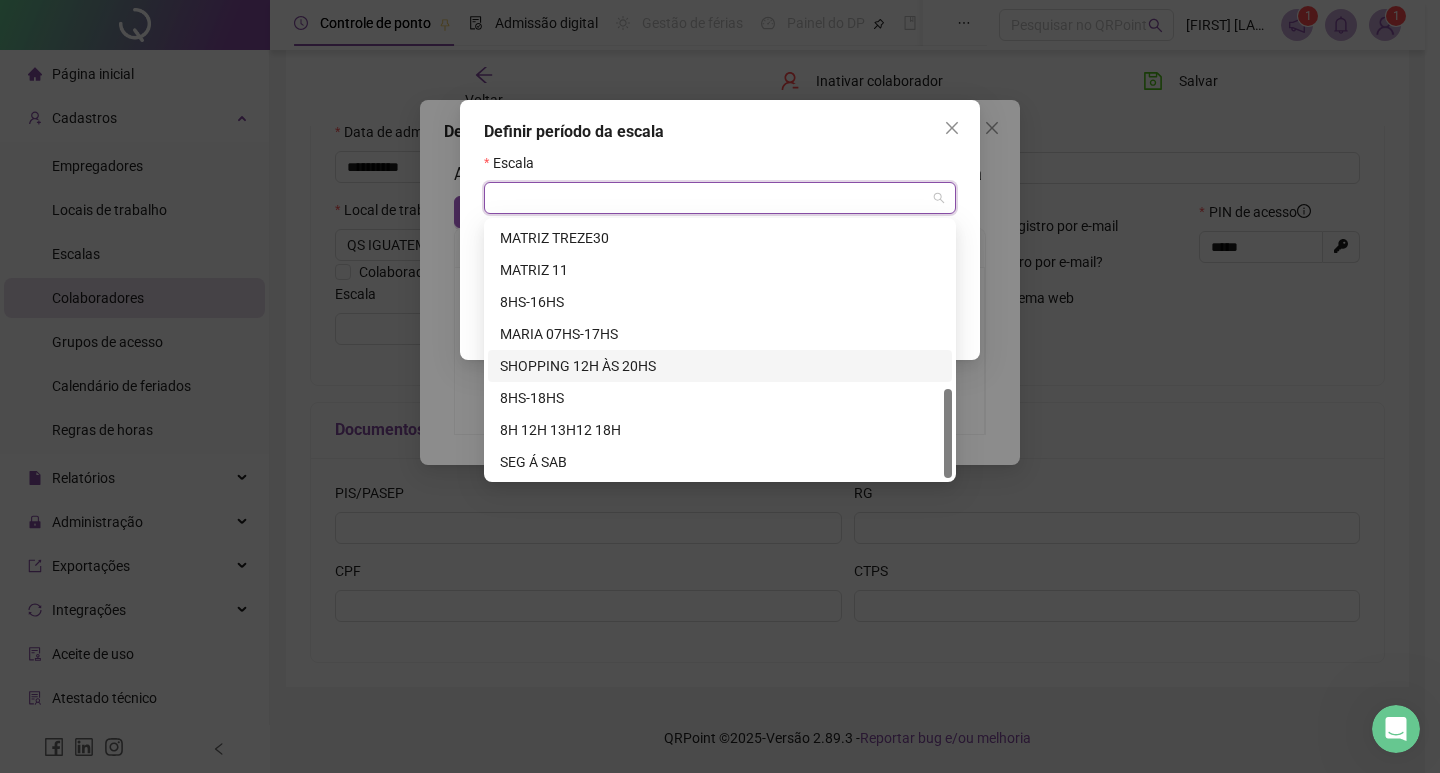 click on "SHOPPING 12H ÀS 20HS" at bounding box center (720, 366) 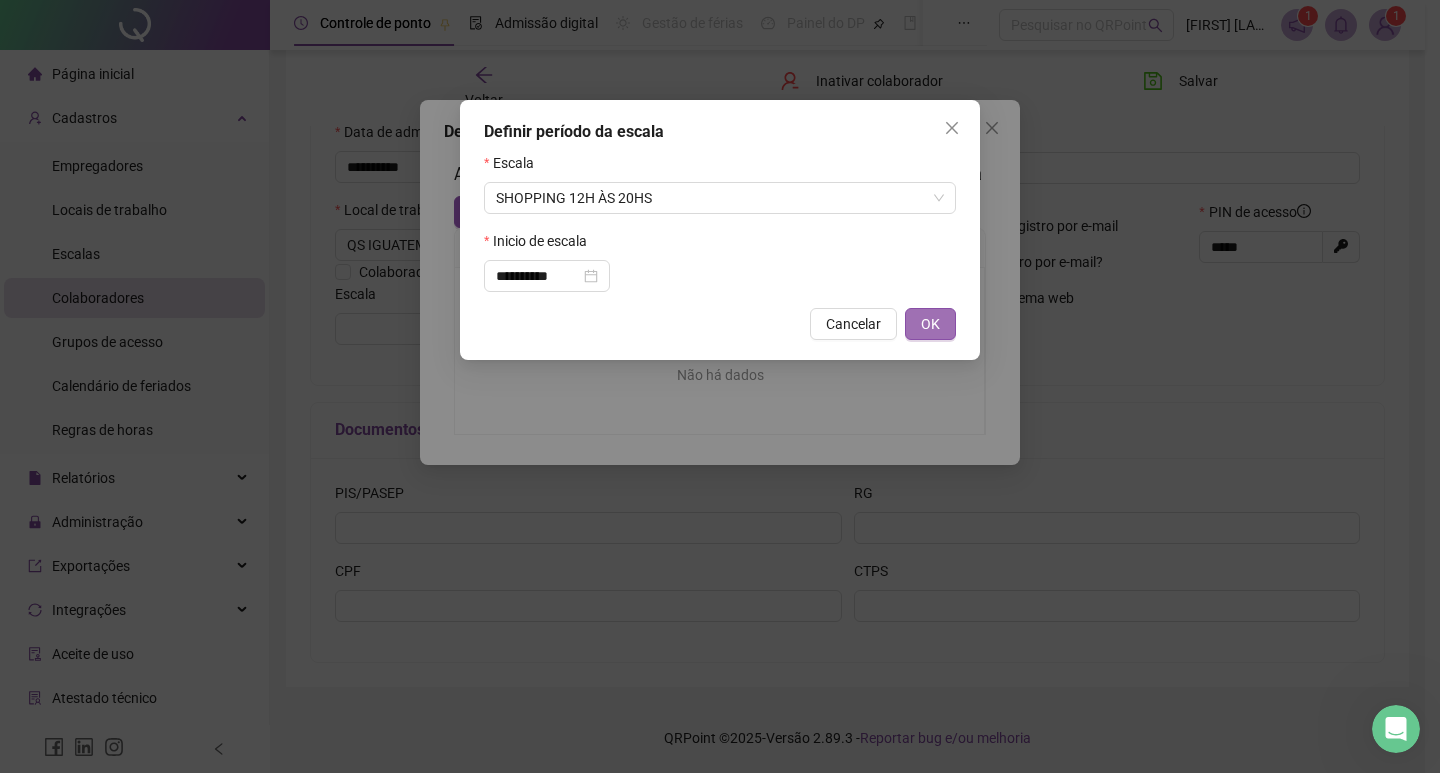 click on "OK" at bounding box center [930, 324] 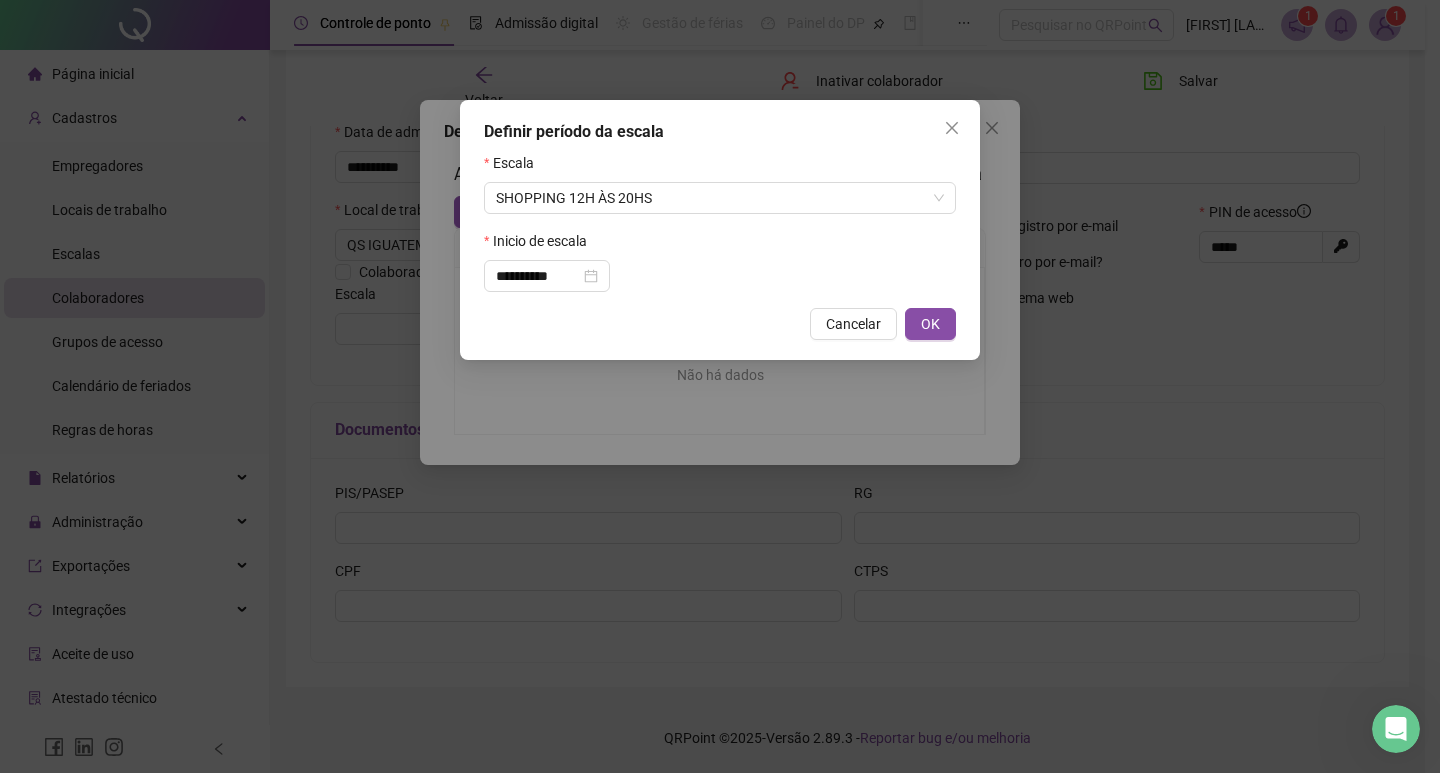 type on "**********" 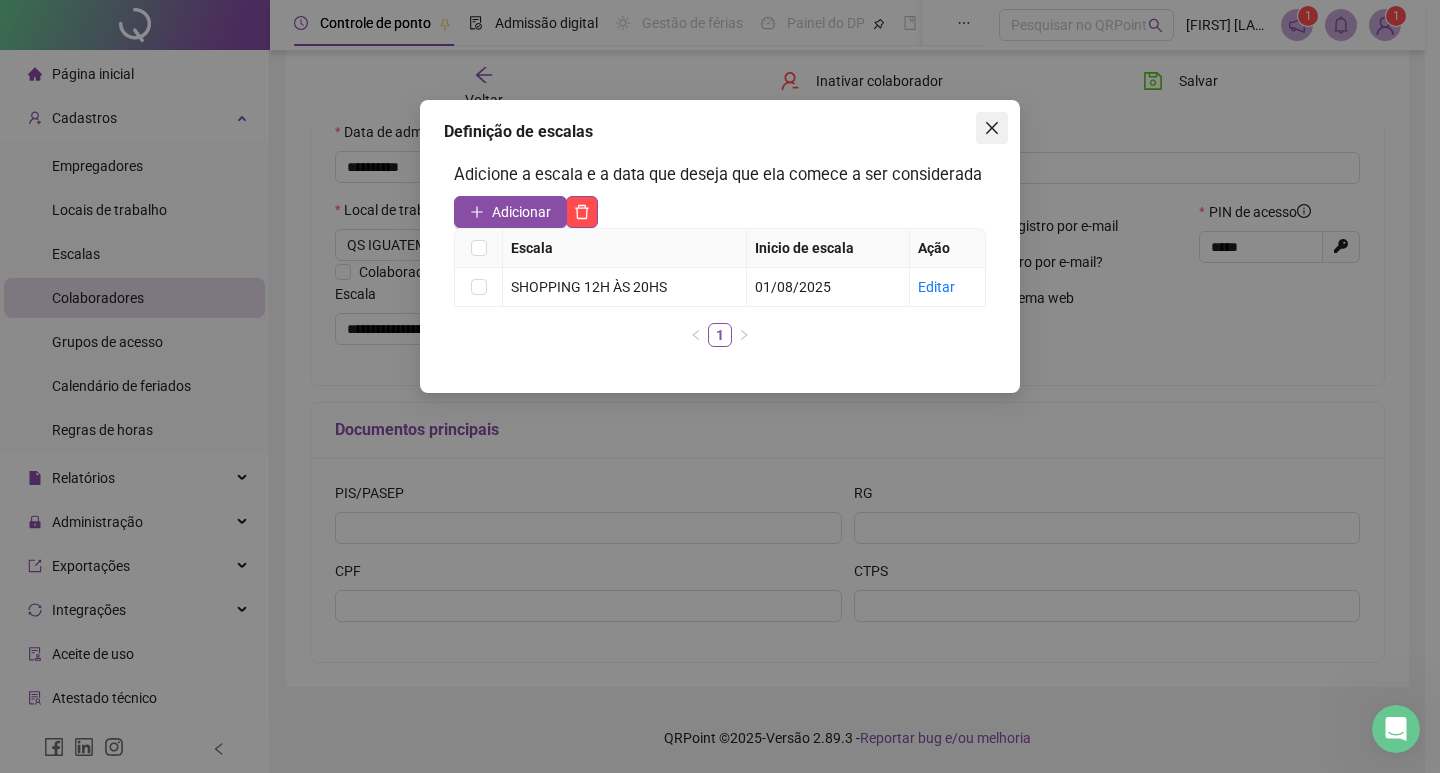 click 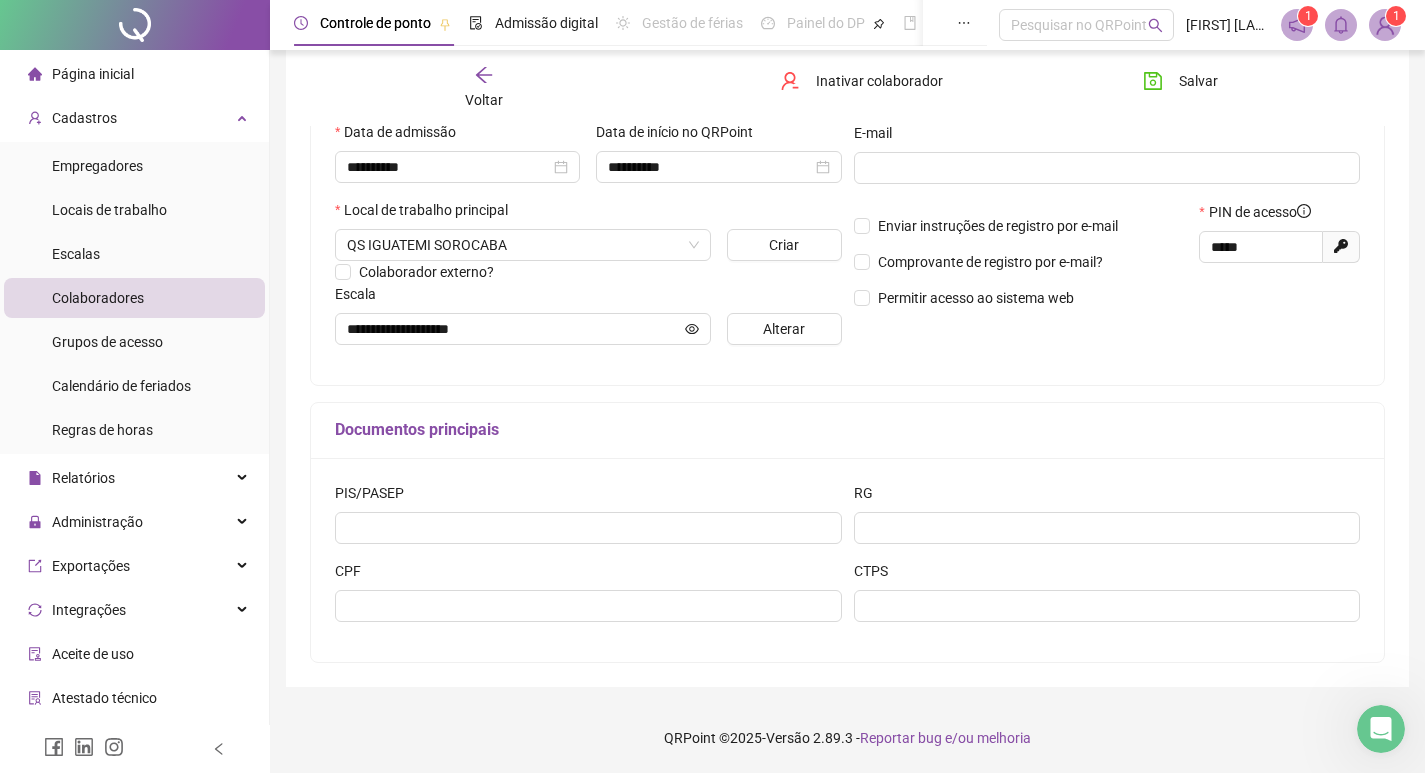 click on "CPF" at bounding box center [588, 575] 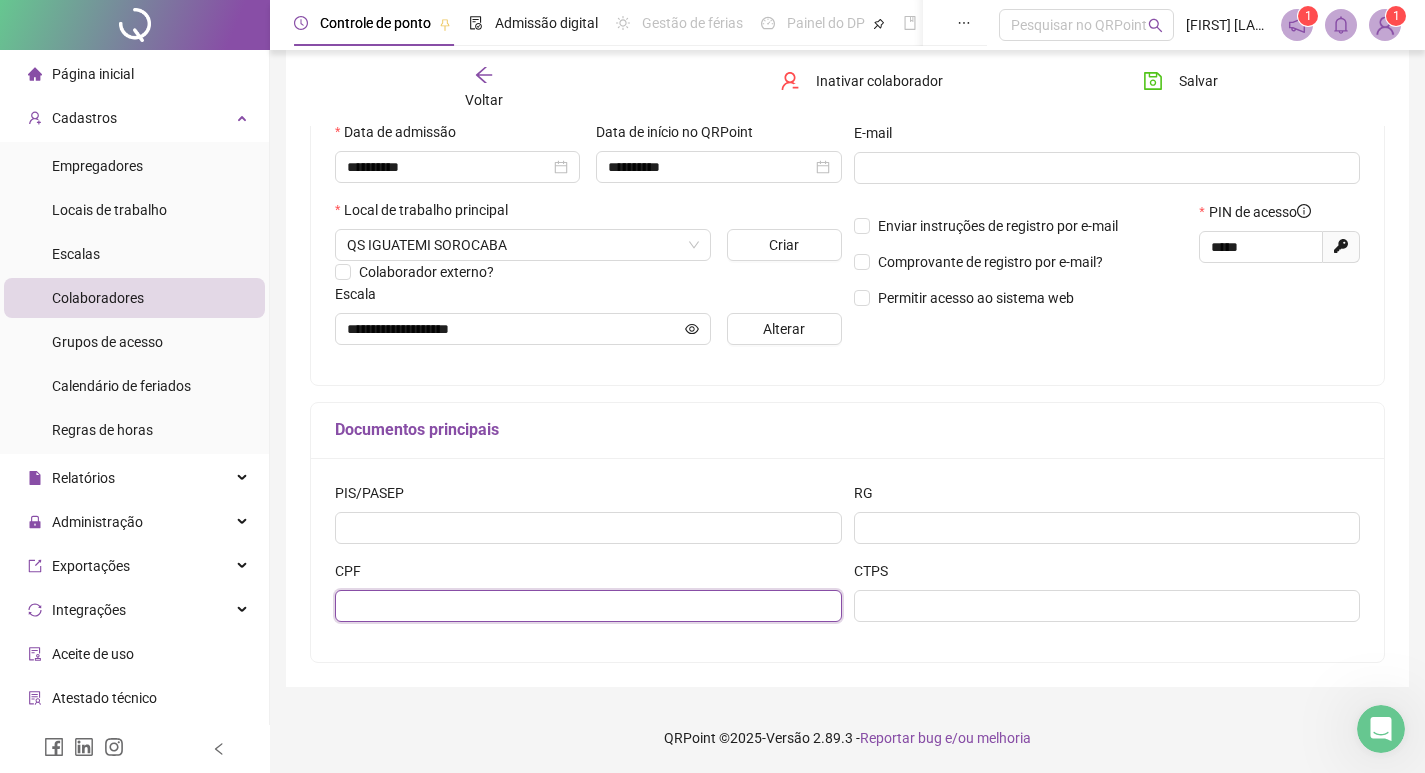 click at bounding box center [588, 606] 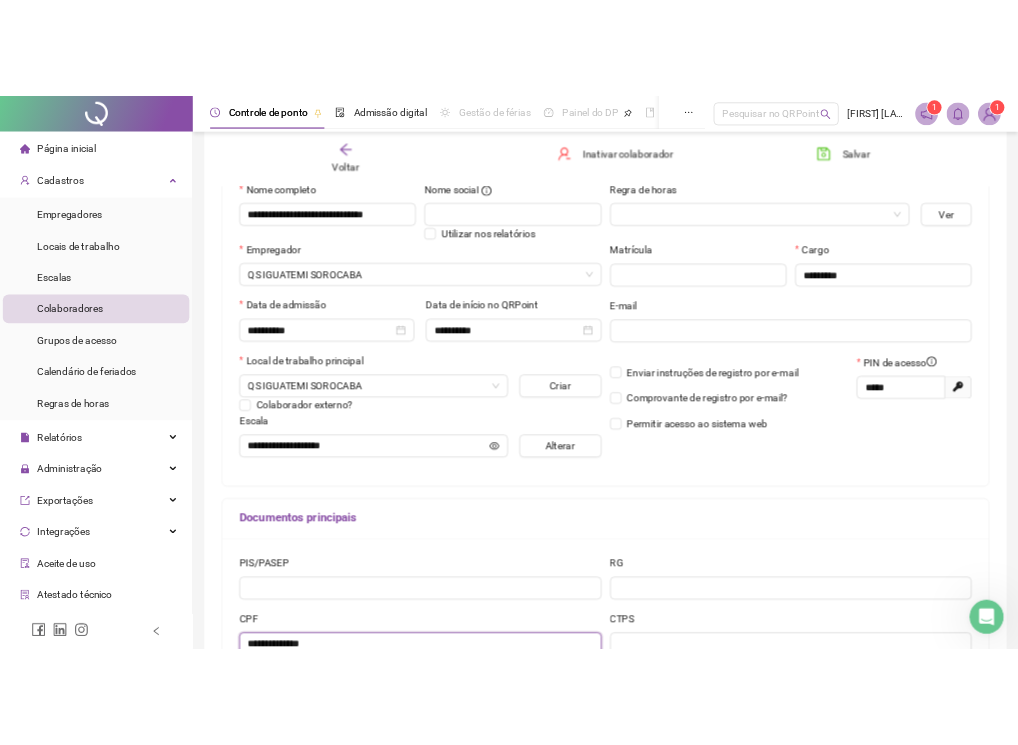 scroll, scrollTop: 0, scrollLeft: 0, axis: both 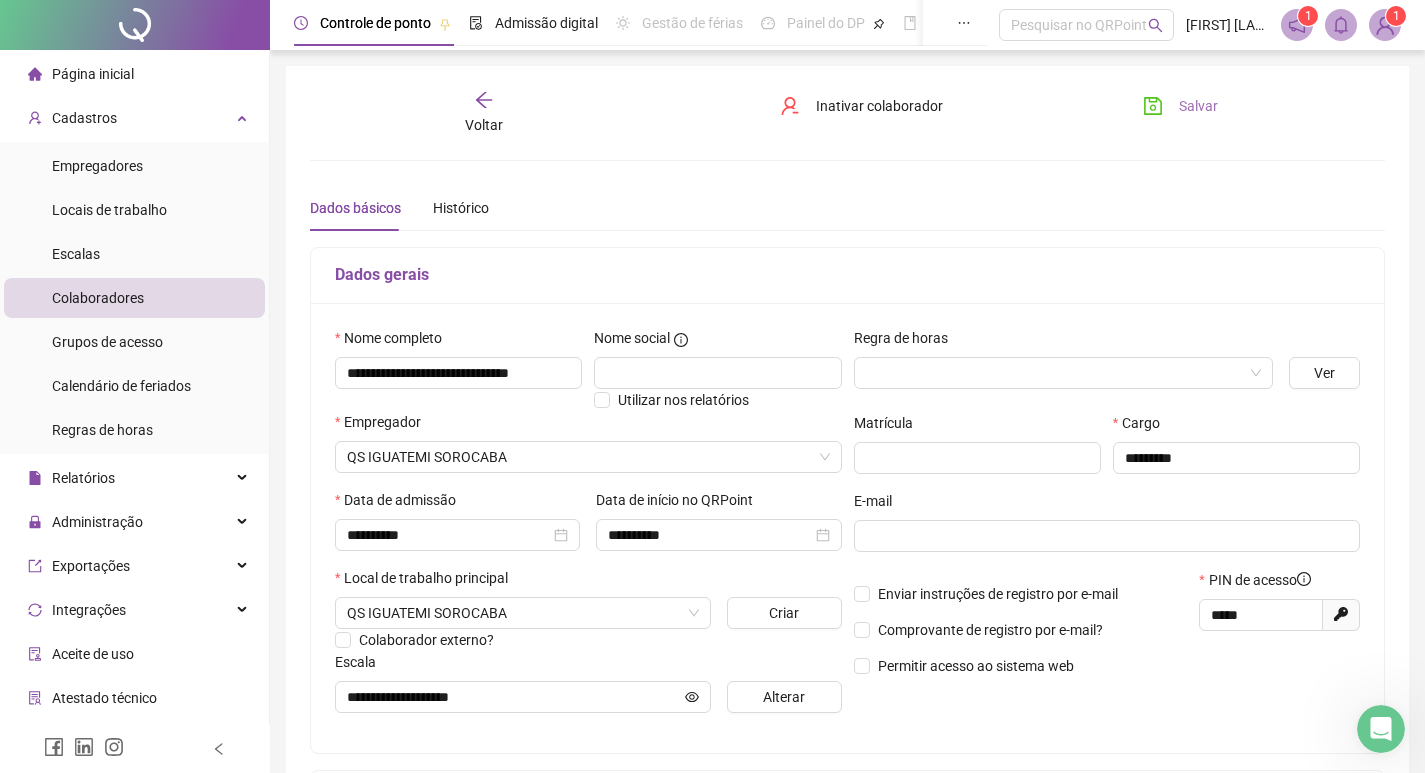 type on "**********" 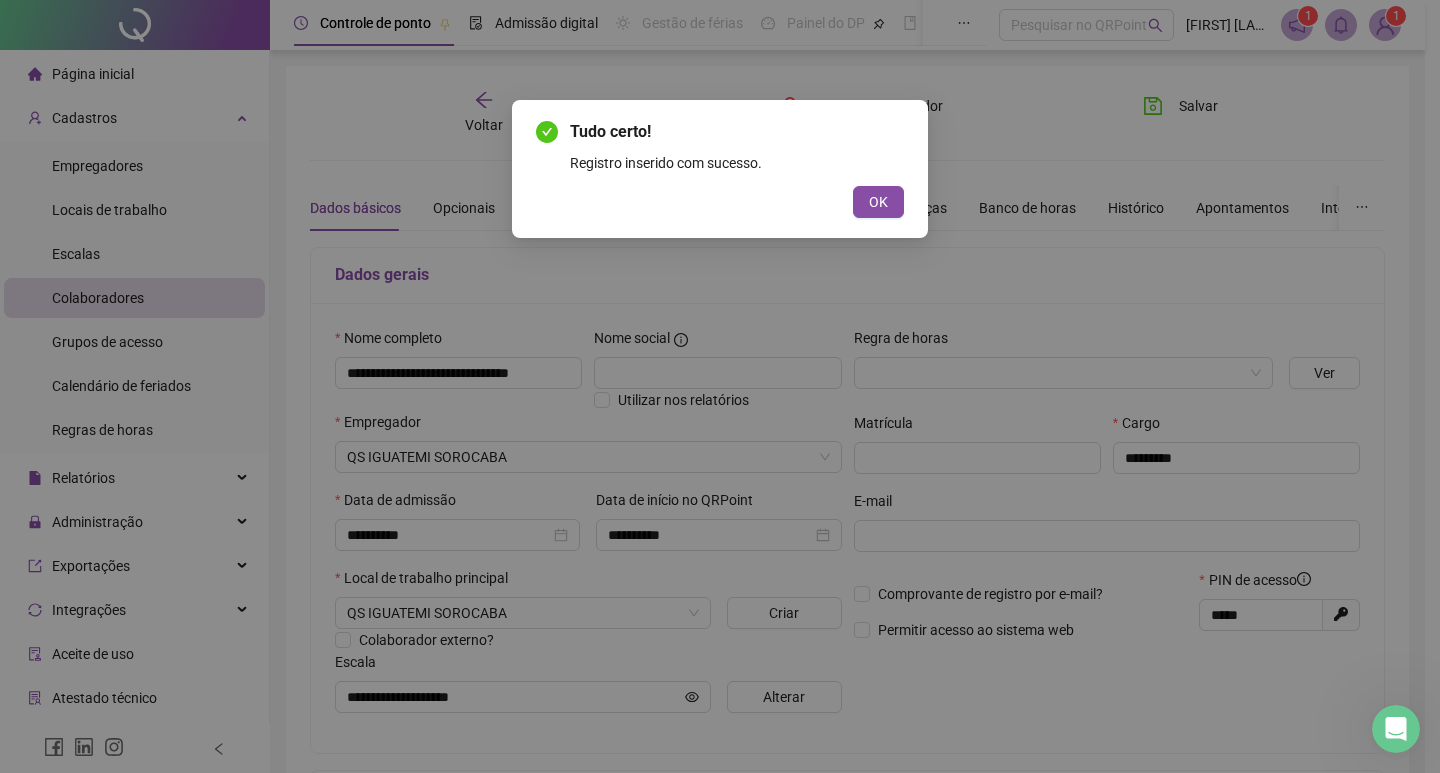click on "Tudo certo! Registro inserido com sucesso. OK" at bounding box center [720, 169] 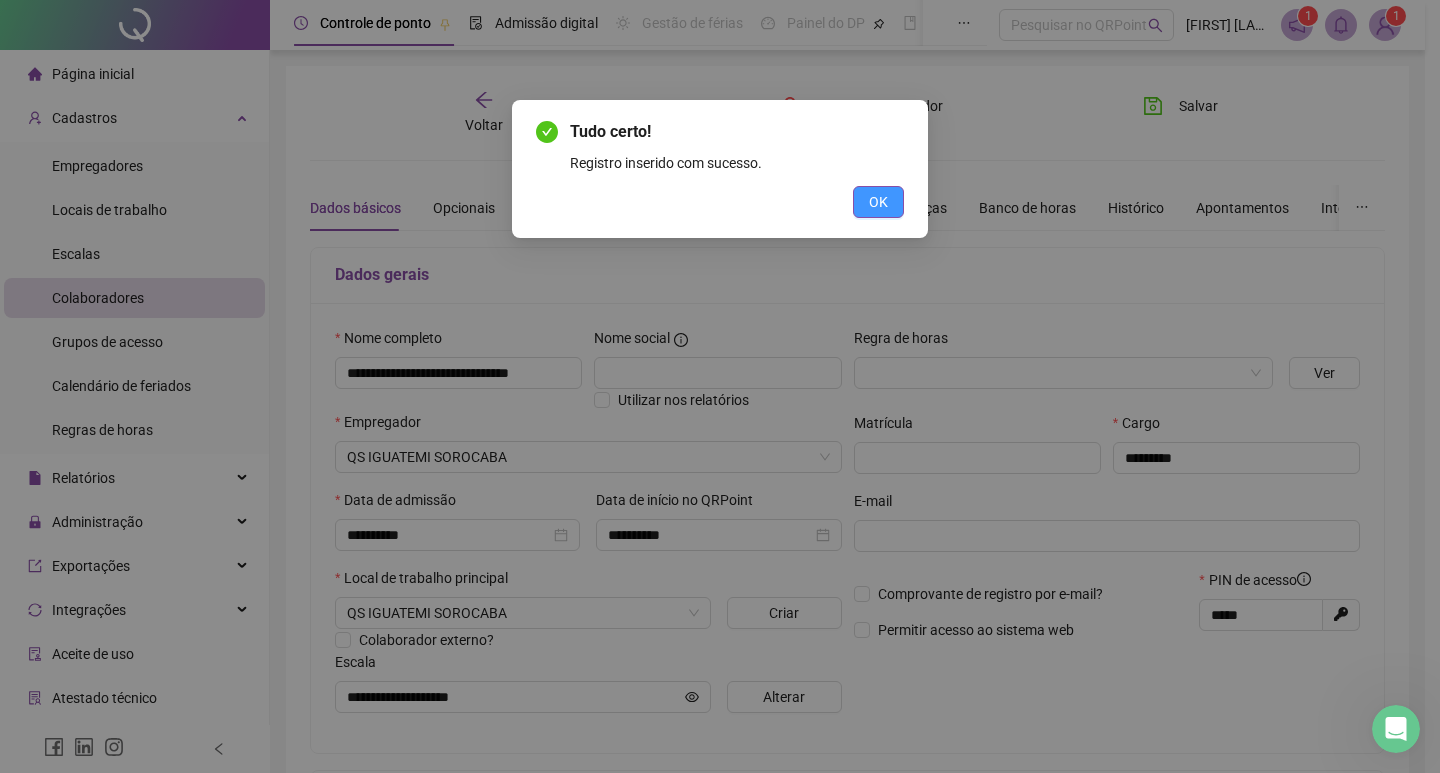 click on "OK" at bounding box center (878, 202) 